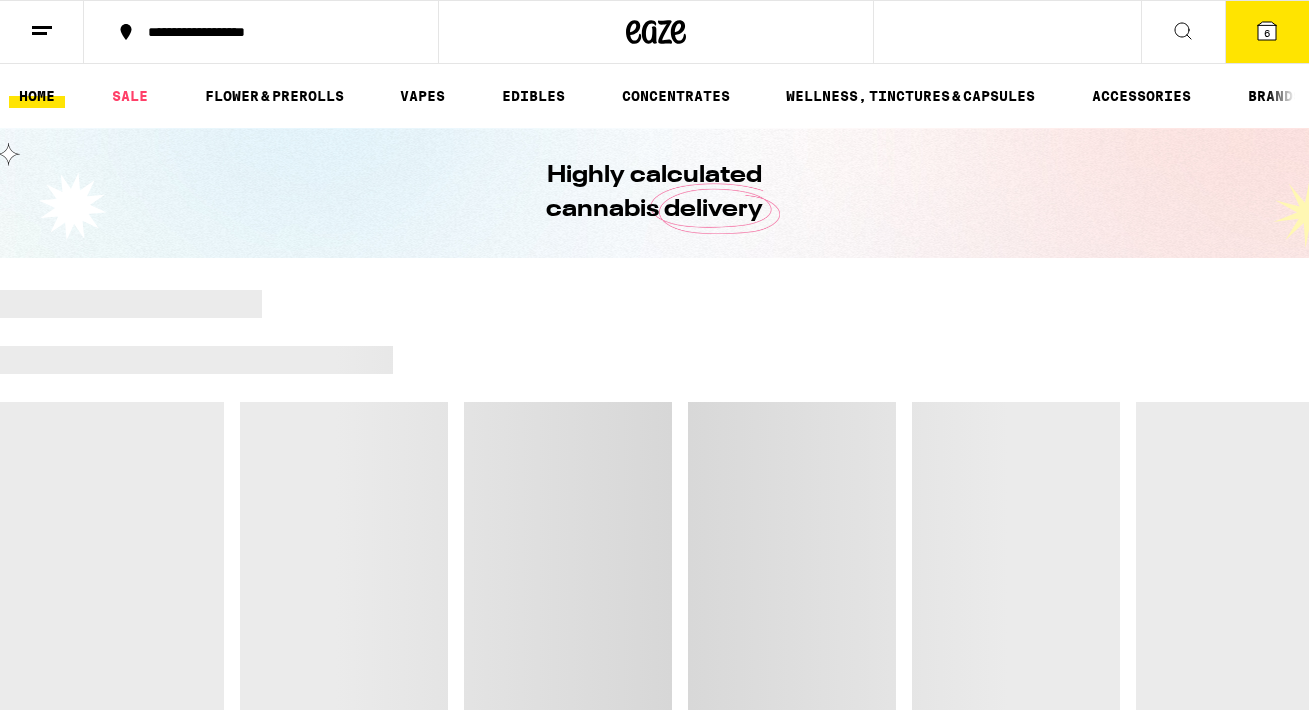 scroll, scrollTop: 0, scrollLeft: 0, axis: both 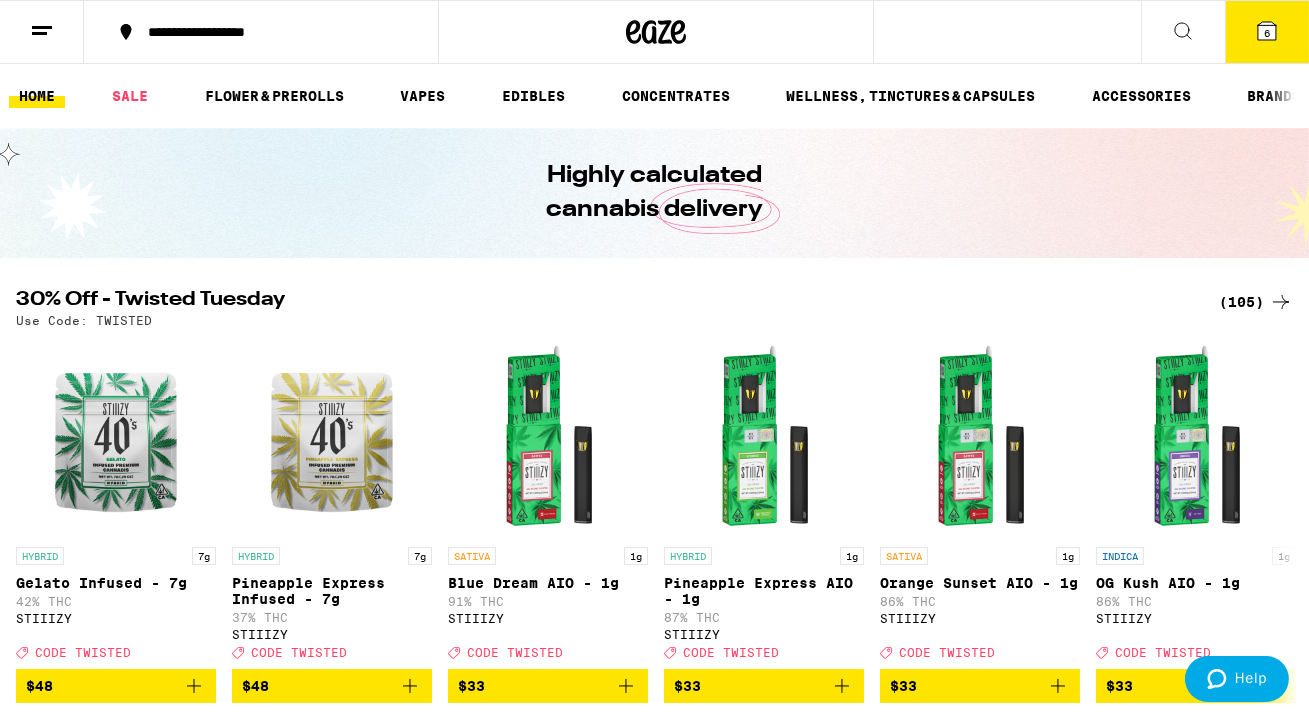 click on "6" at bounding box center [1267, 32] 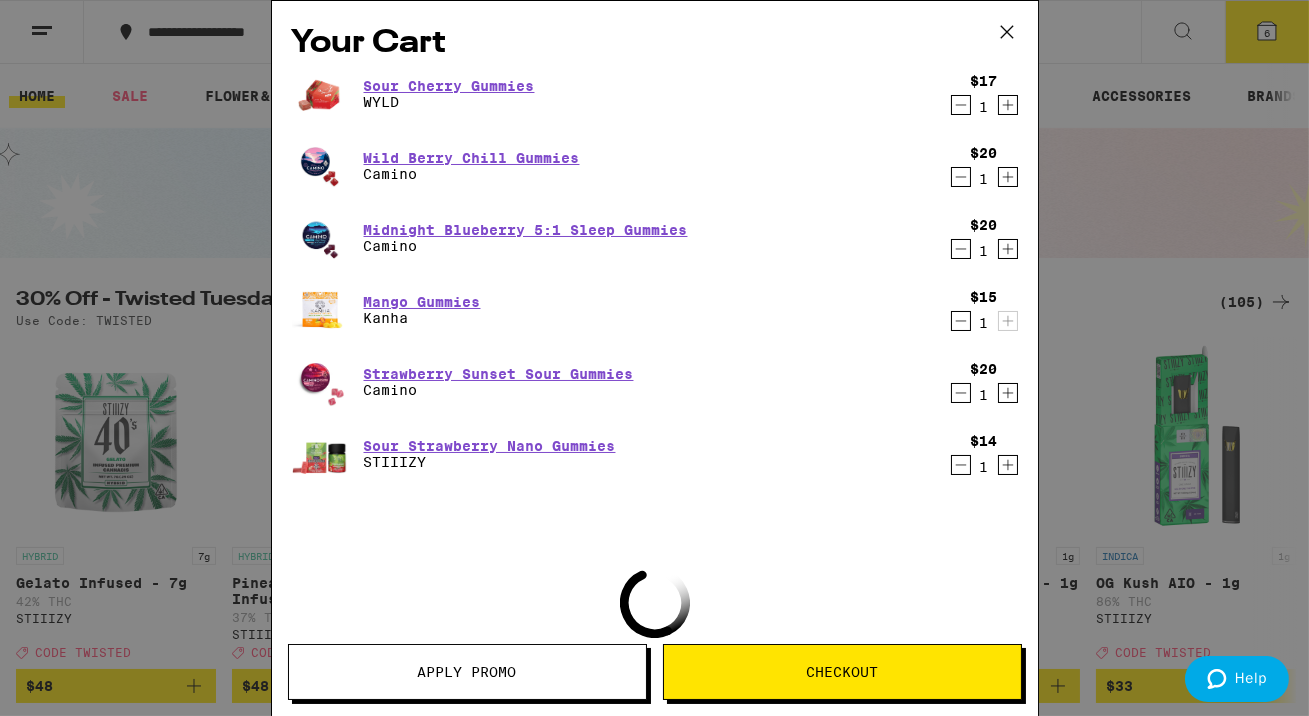 click at bounding box center [961, 105] 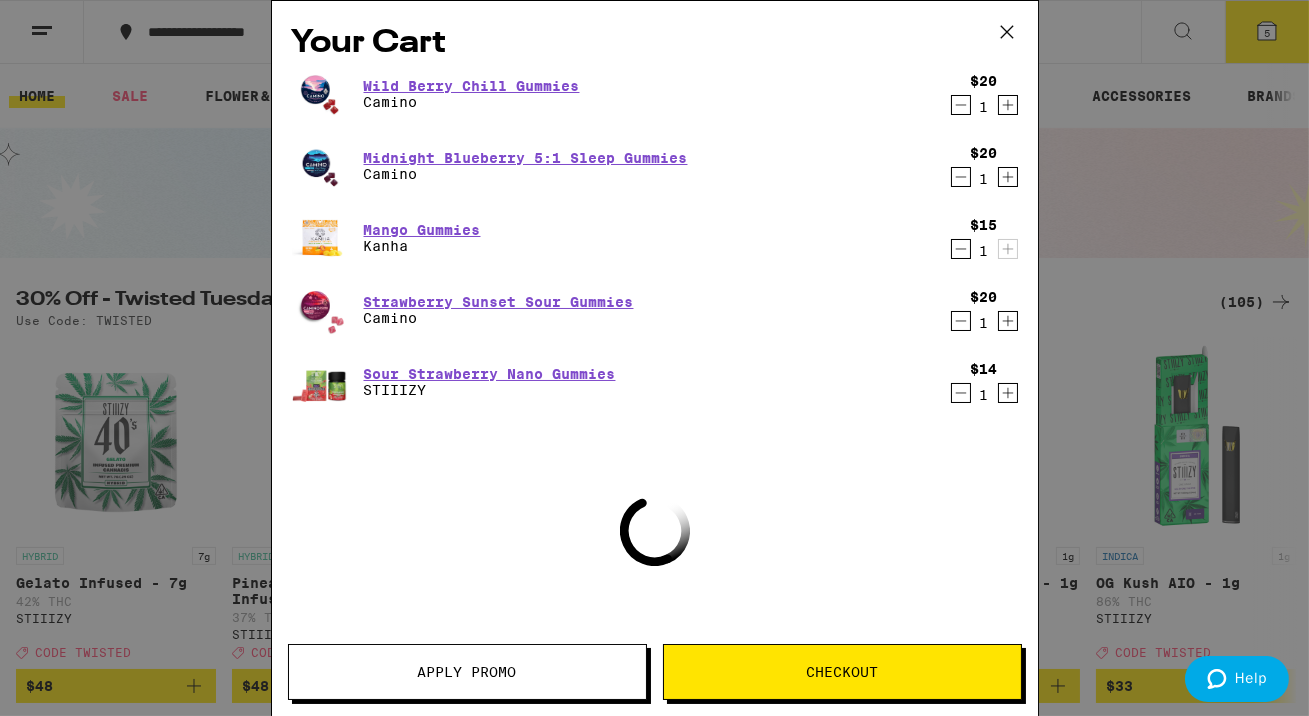 click 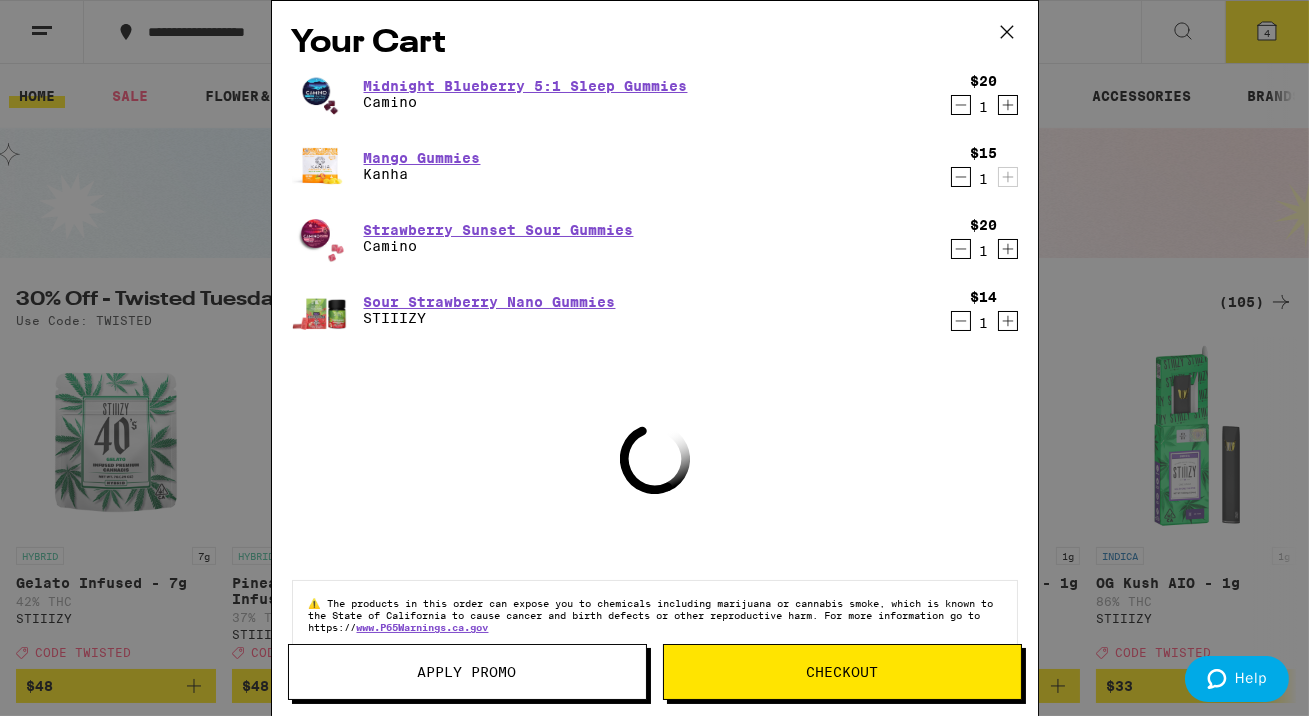 click 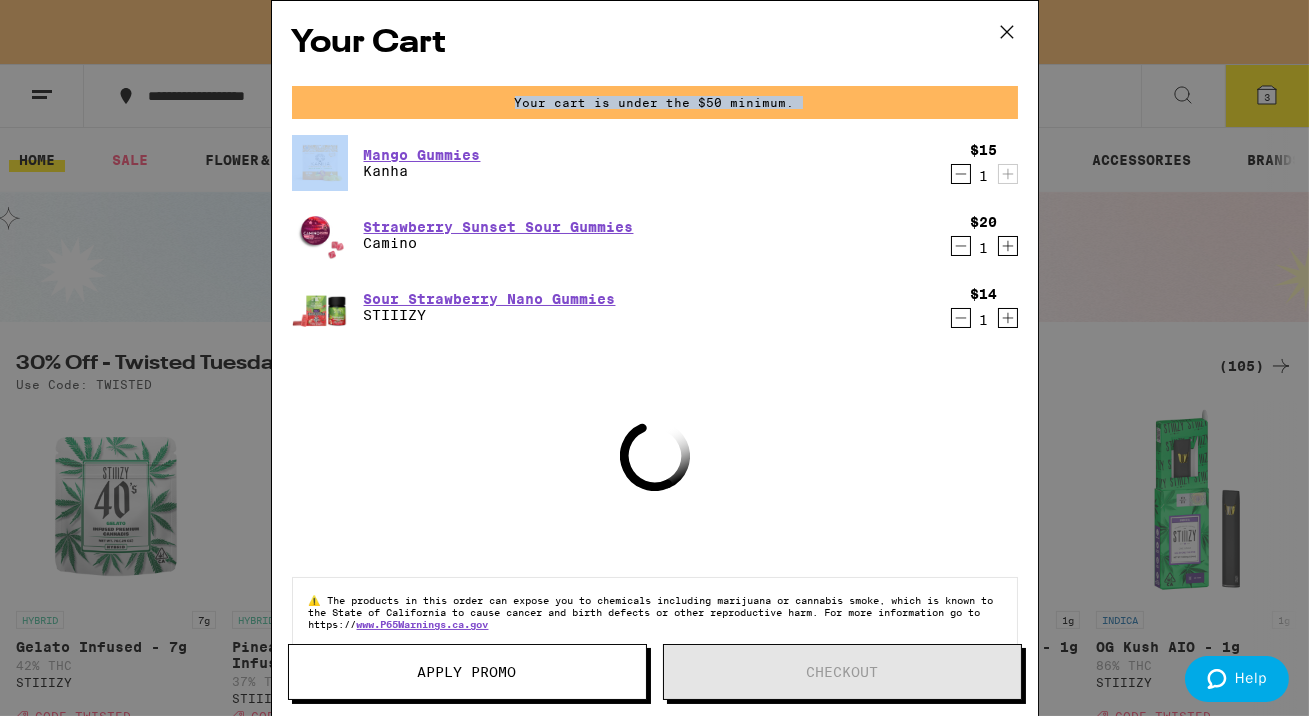 click on "Your cart is under the $50 minimum." at bounding box center [655, 102] 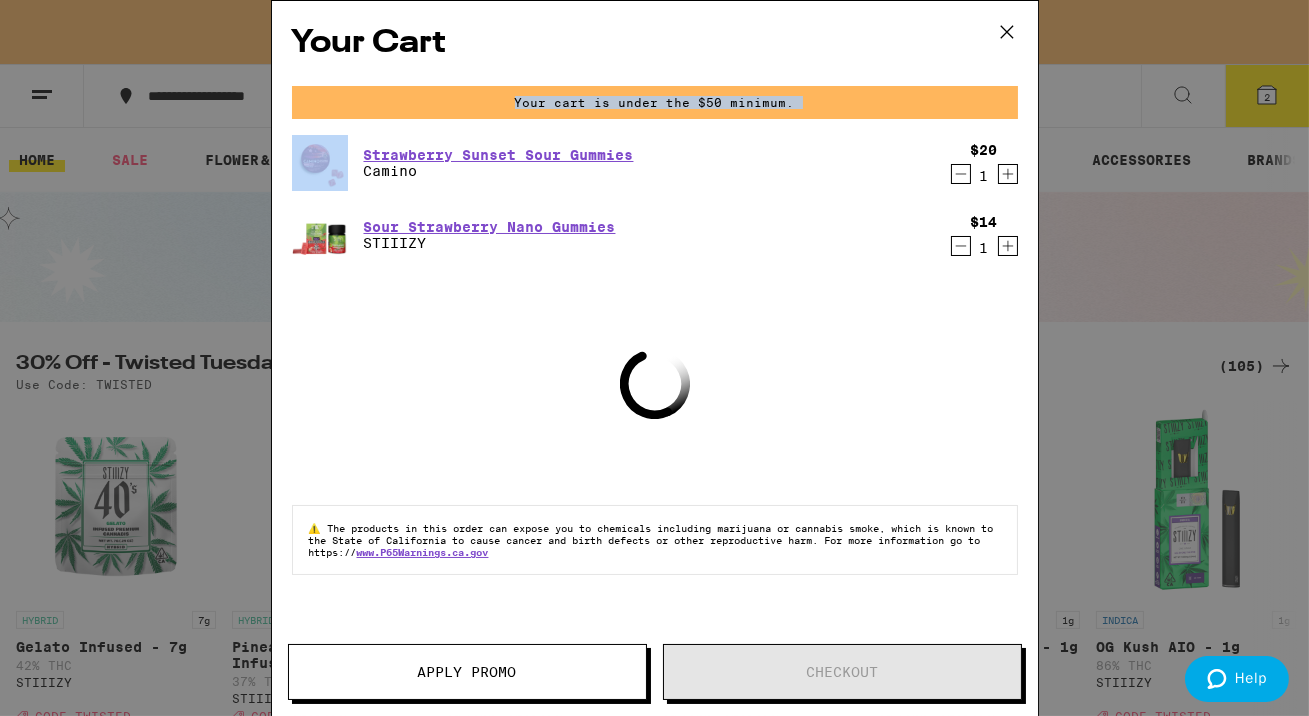 click 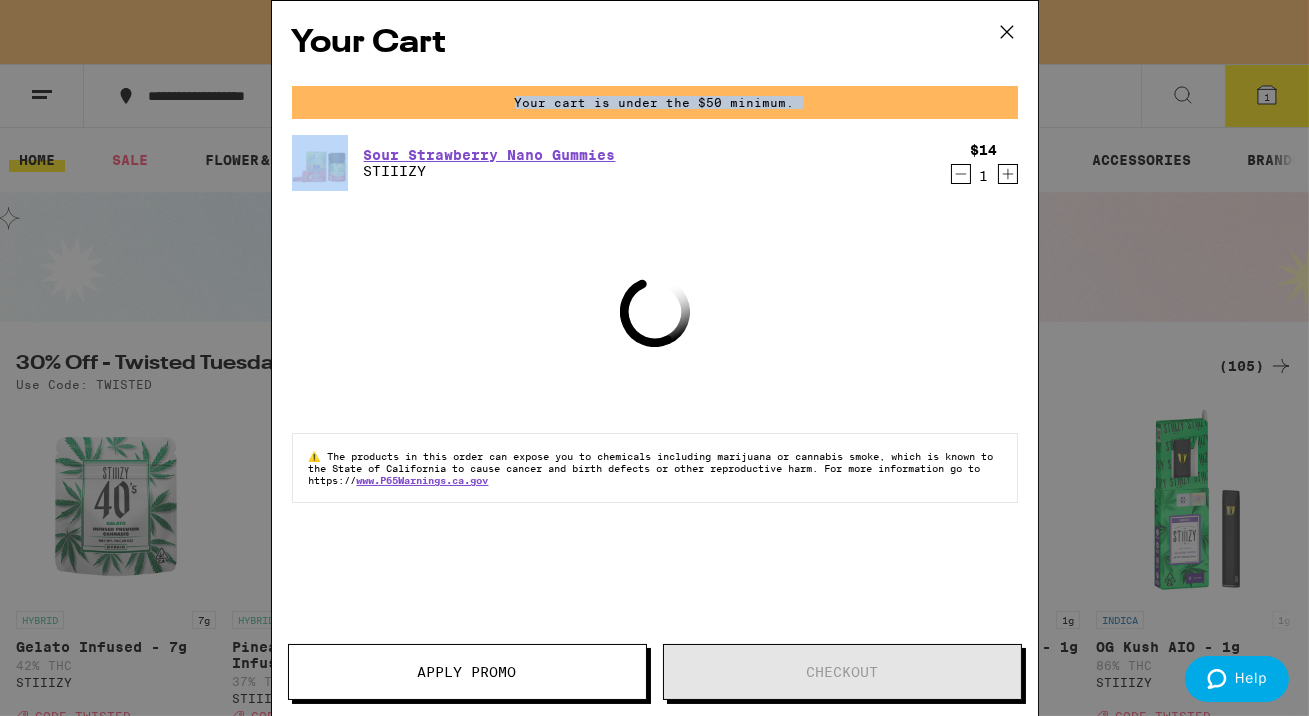 click 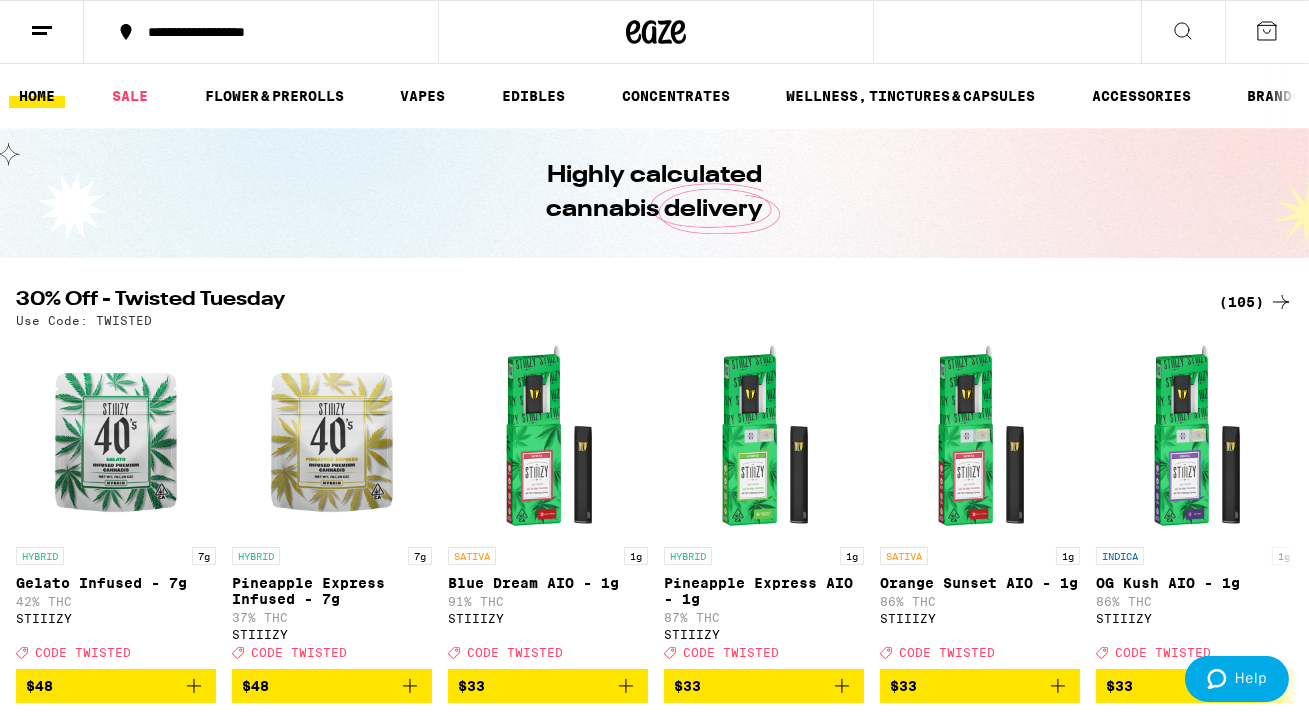 scroll, scrollTop: 0, scrollLeft: 0, axis: both 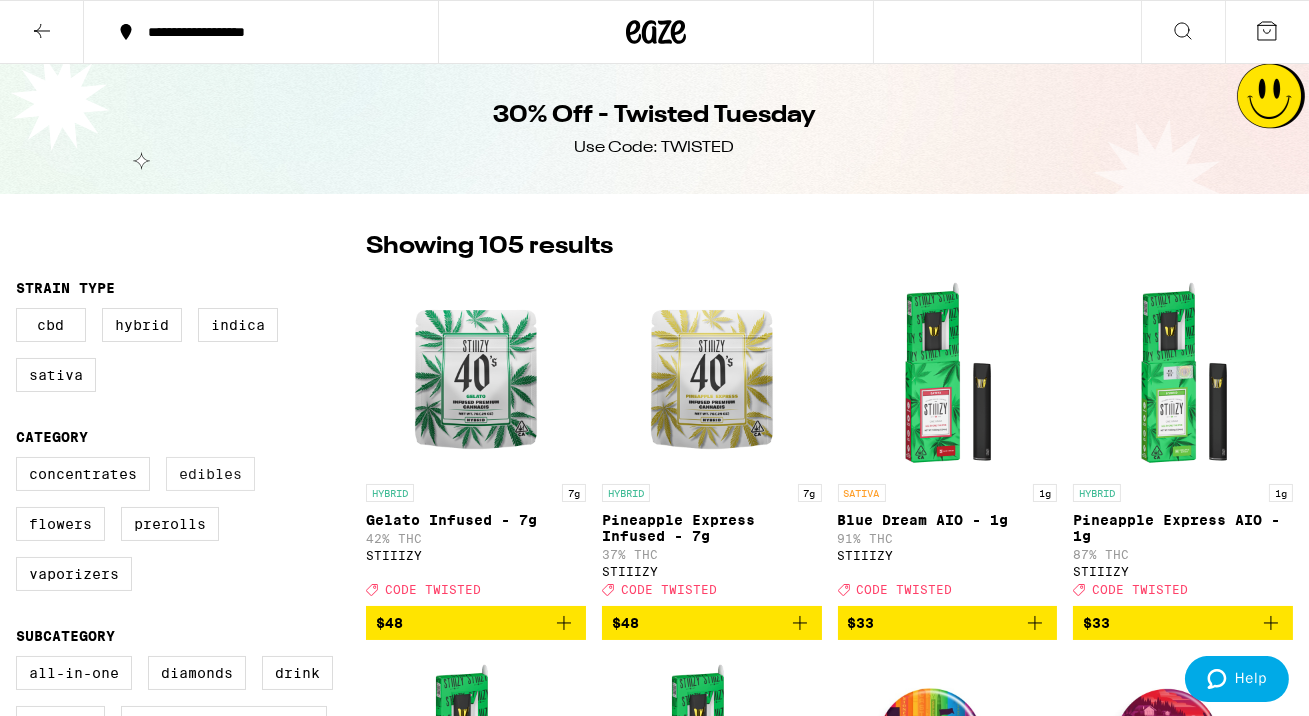 click on "Edibles" at bounding box center [210, 474] 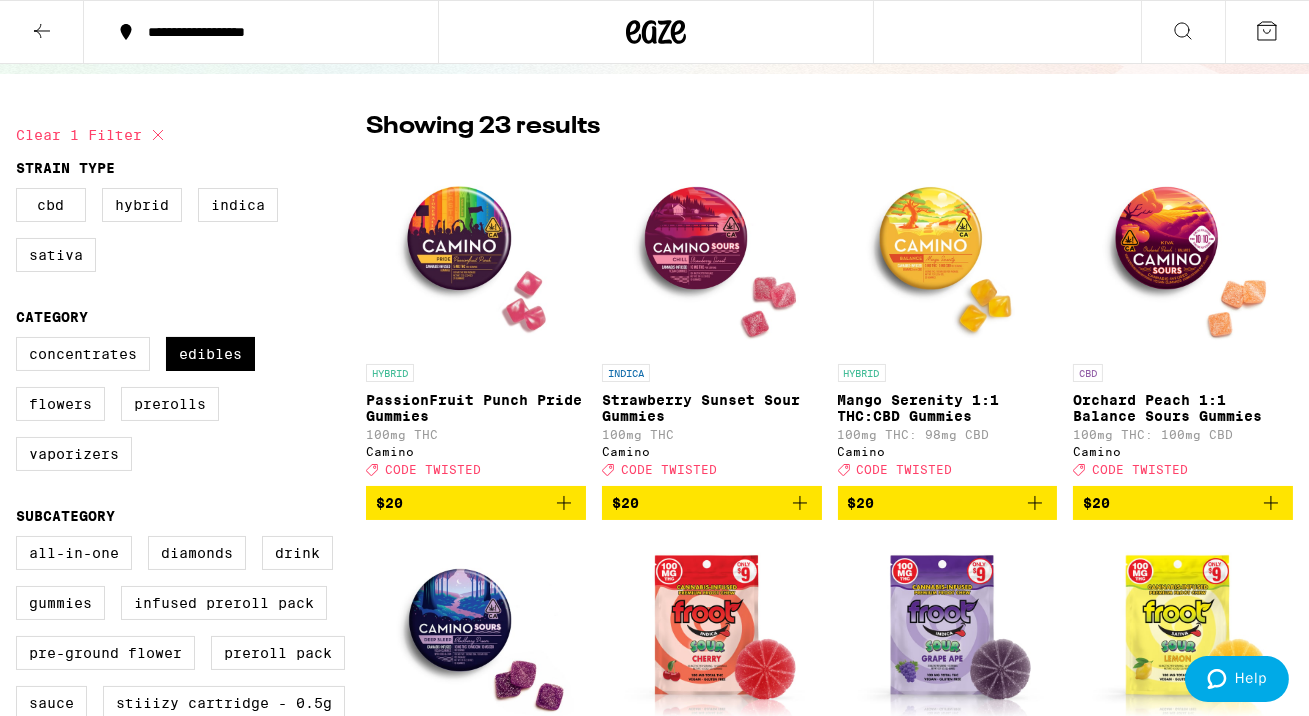 scroll, scrollTop: 129, scrollLeft: 0, axis: vertical 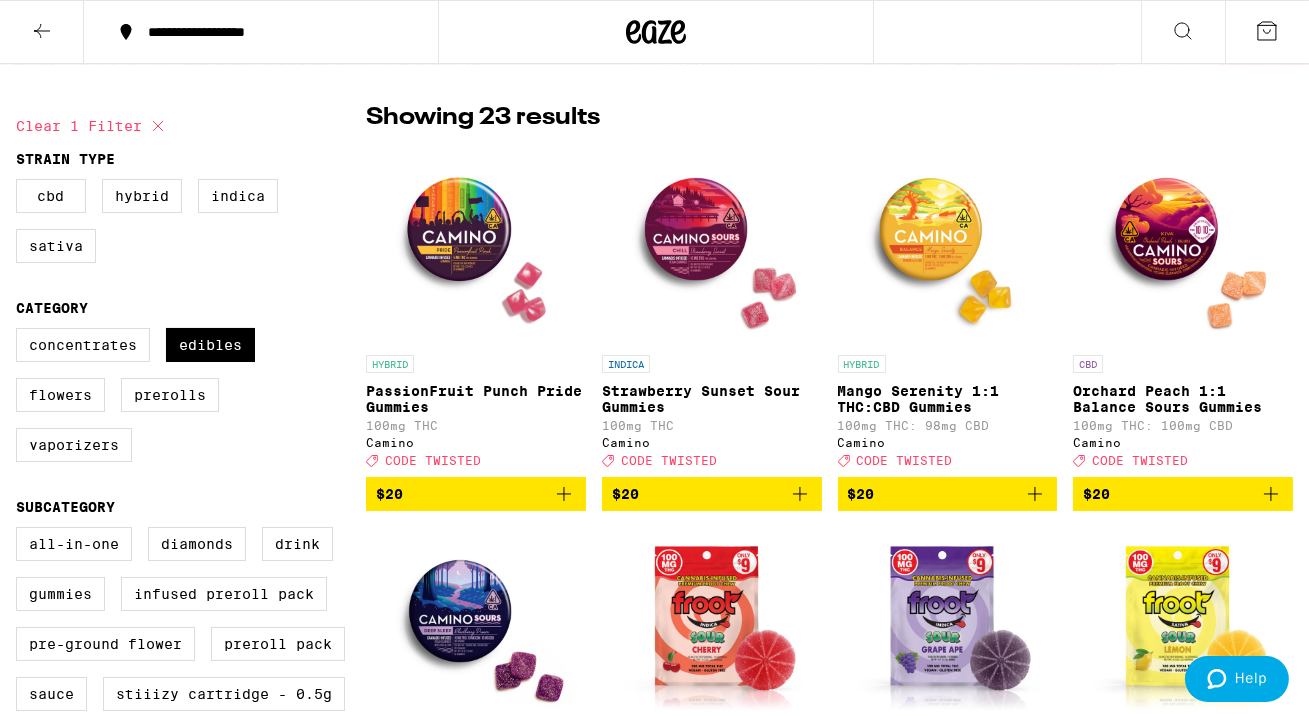 click on "$20" at bounding box center [712, 494] 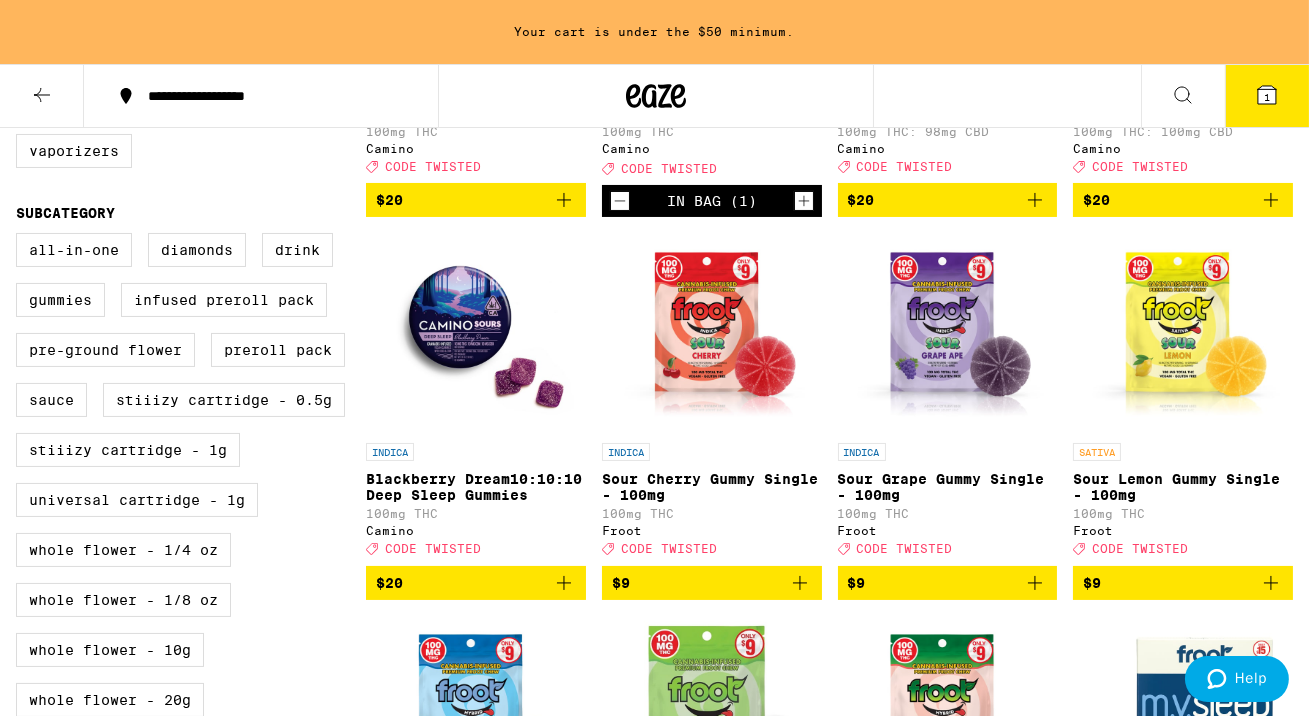 scroll, scrollTop: 488, scrollLeft: 0, axis: vertical 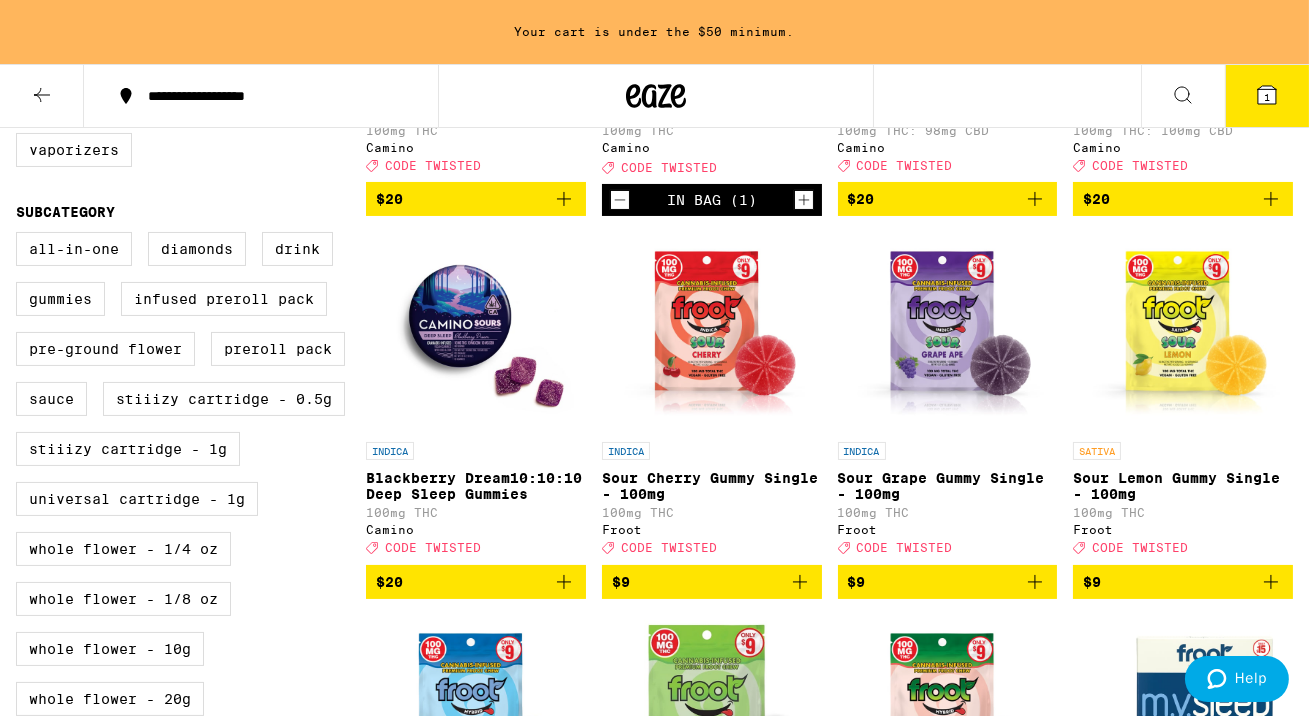 click on "$20" at bounding box center [476, 582] 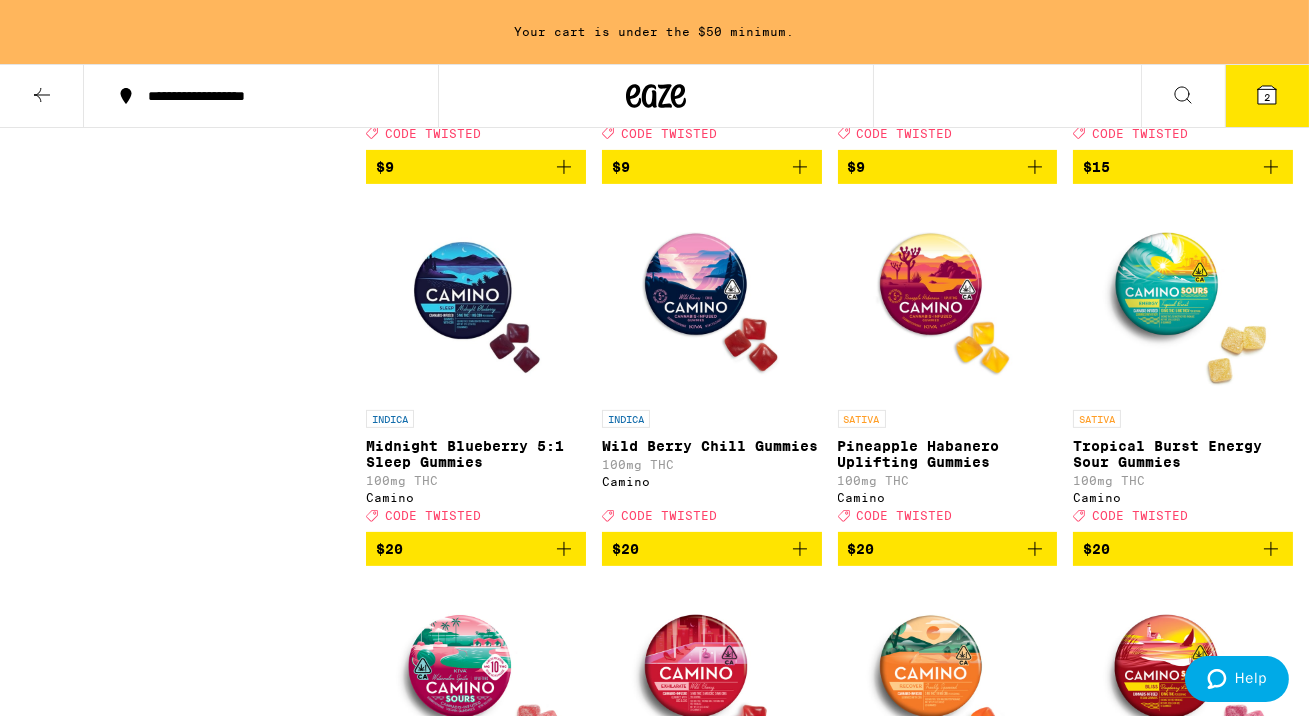scroll, scrollTop: 1290, scrollLeft: 0, axis: vertical 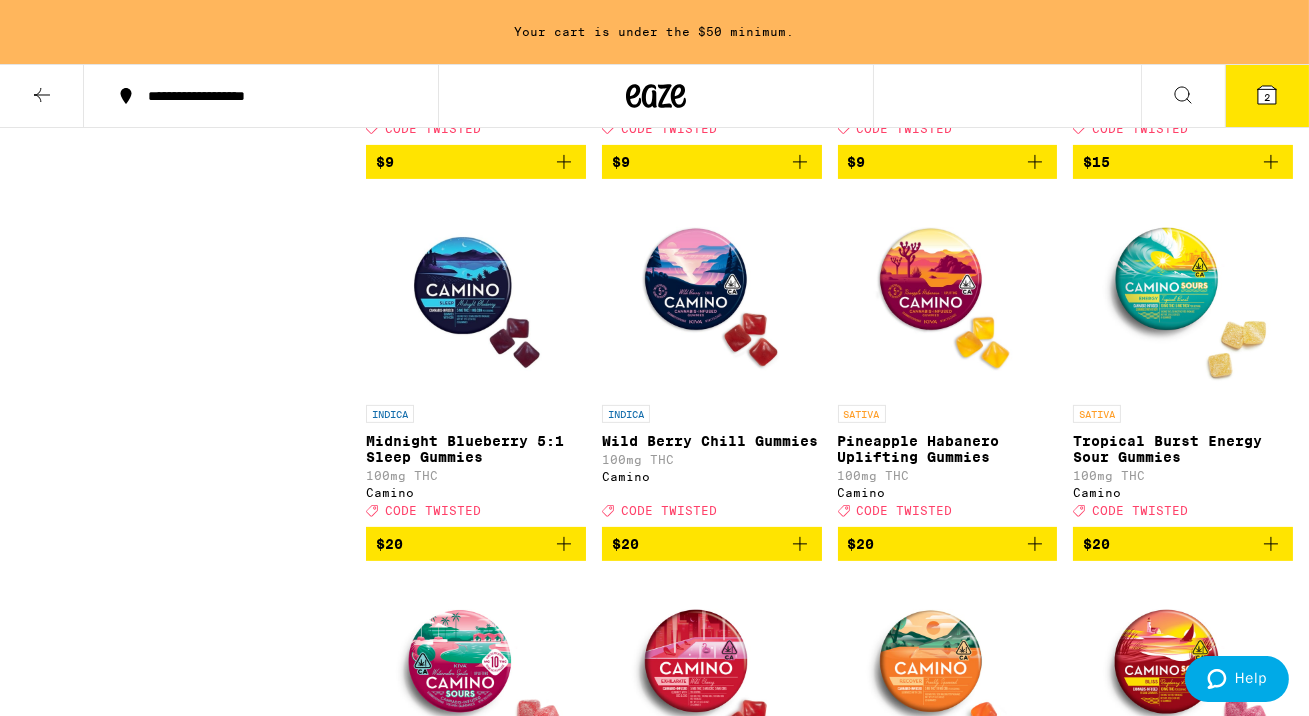 click on "$20" at bounding box center [712, 544] 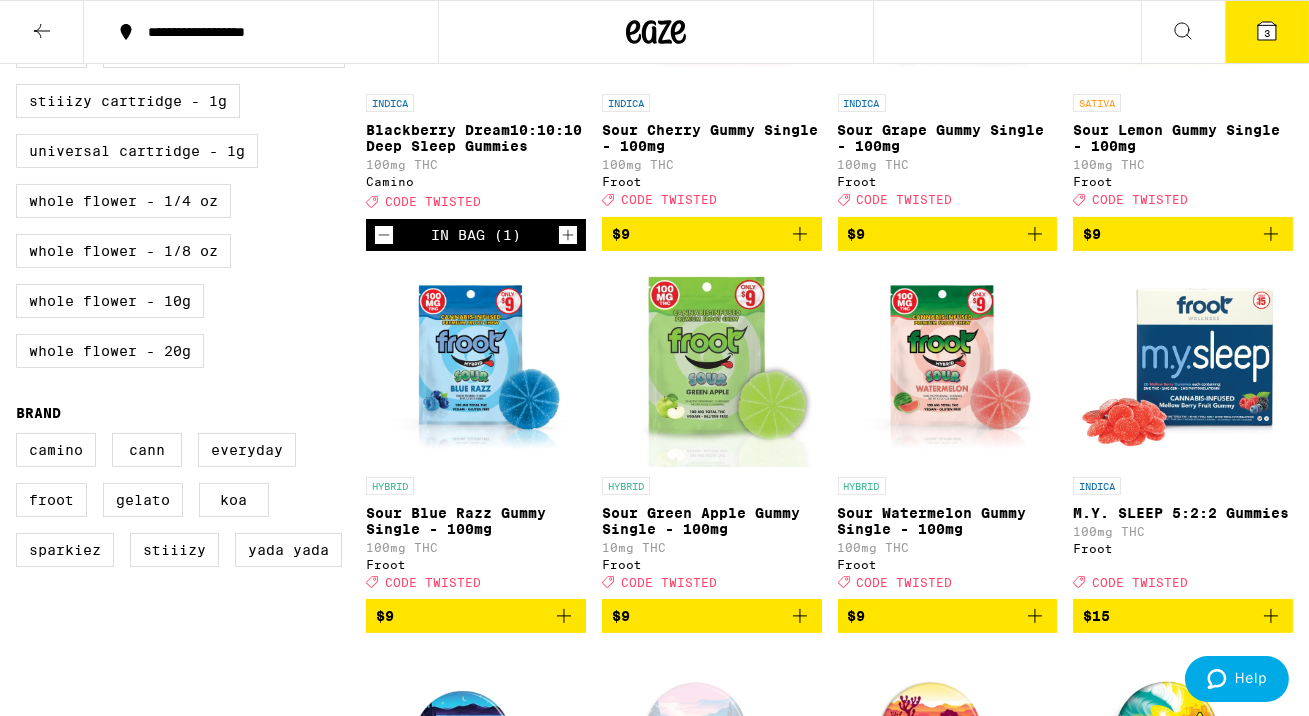 scroll, scrollTop: 0, scrollLeft: 0, axis: both 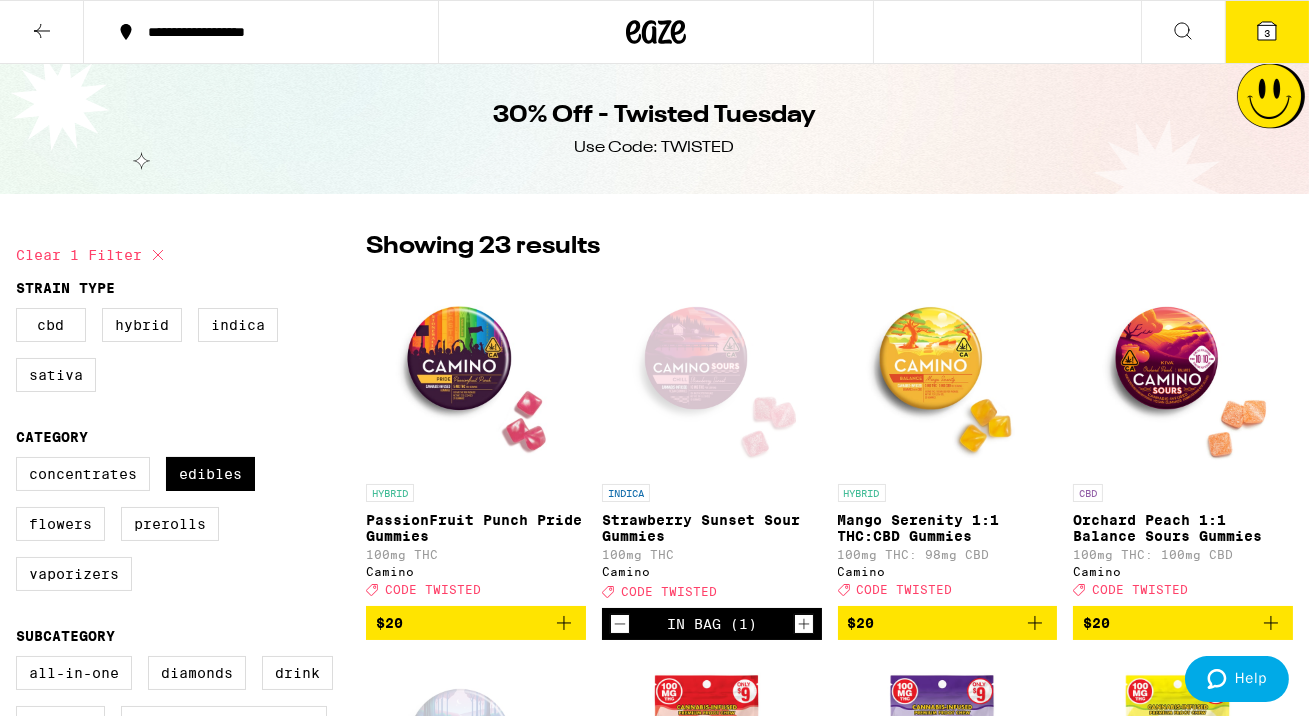 click 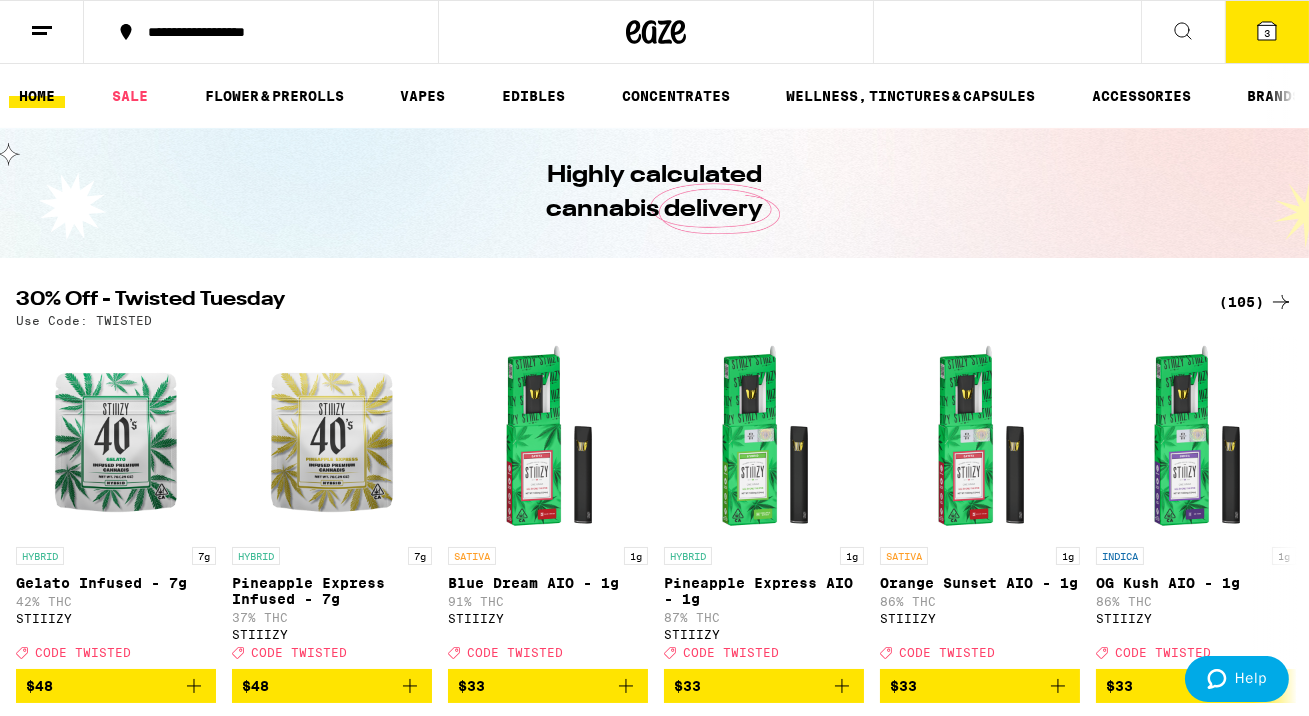scroll, scrollTop: 0, scrollLeft: 0, axis: both 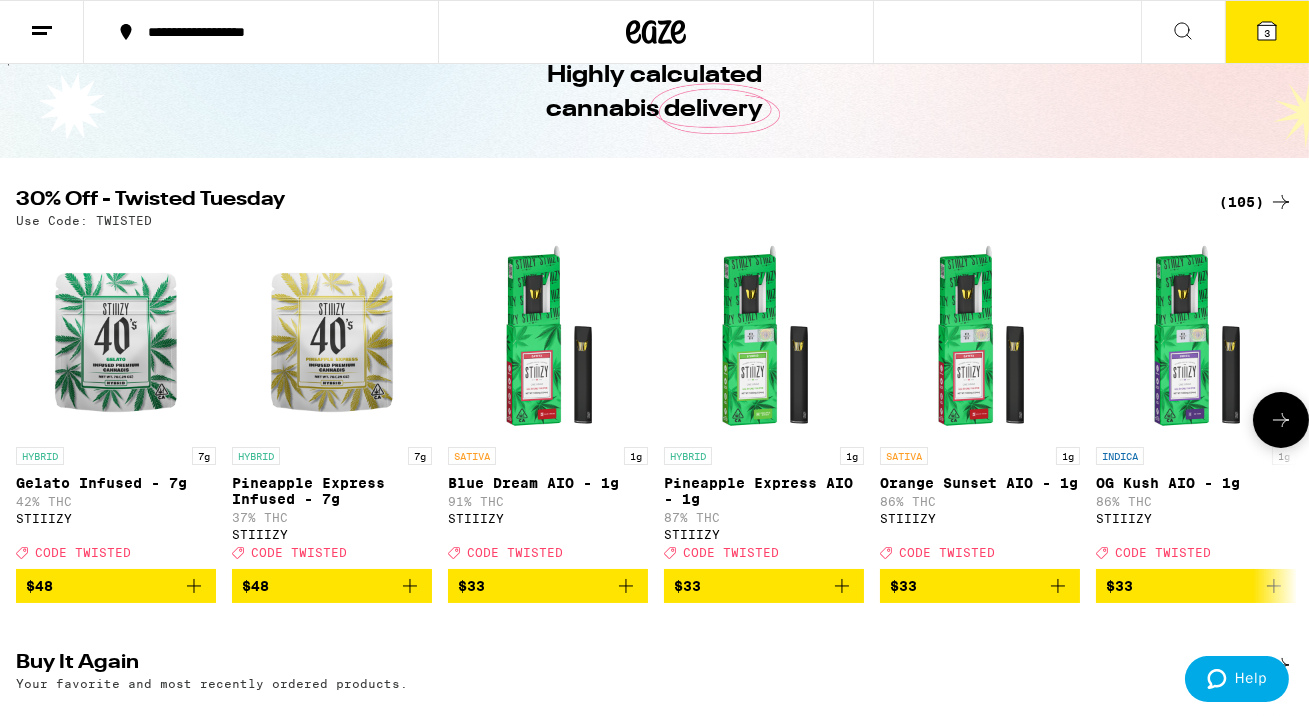 click on "CODE TWISTED" at bounding box center [83, 552] 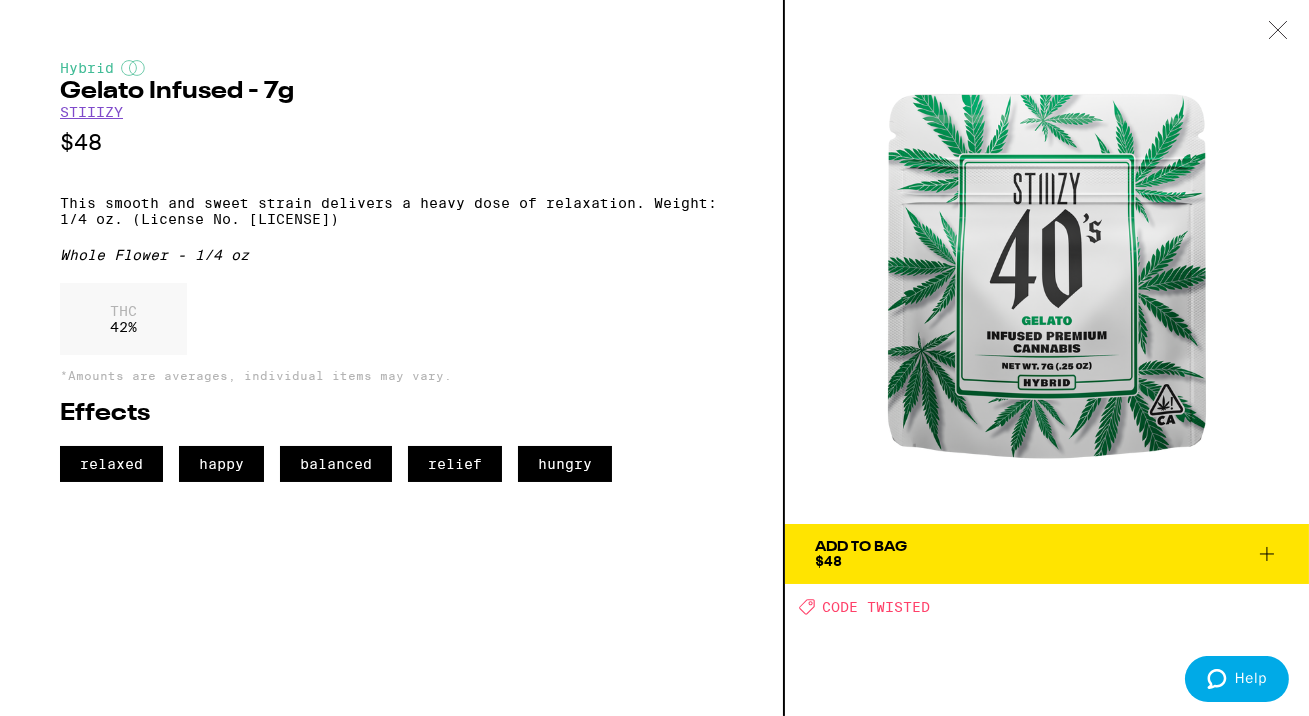 scroll, scrollTop: 630, scrollLeft: 0, axis: vertical 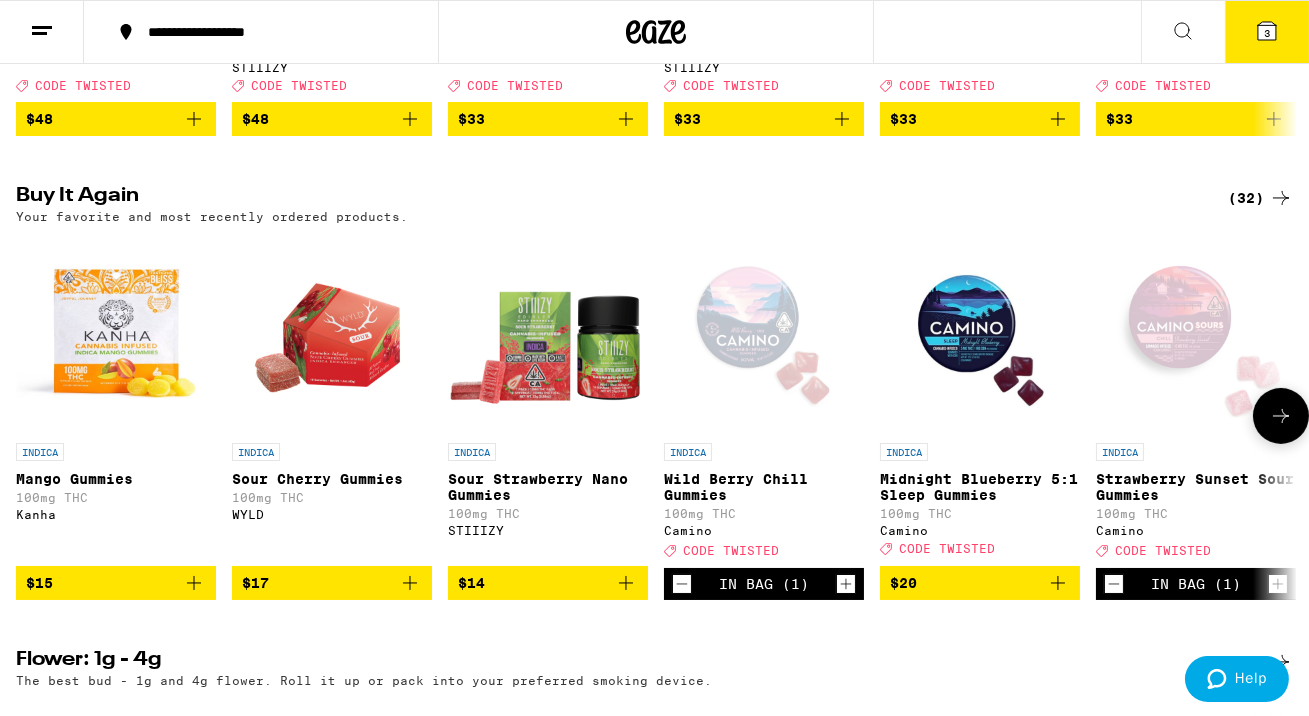 click on "$15" at bounding box center [116, 583] 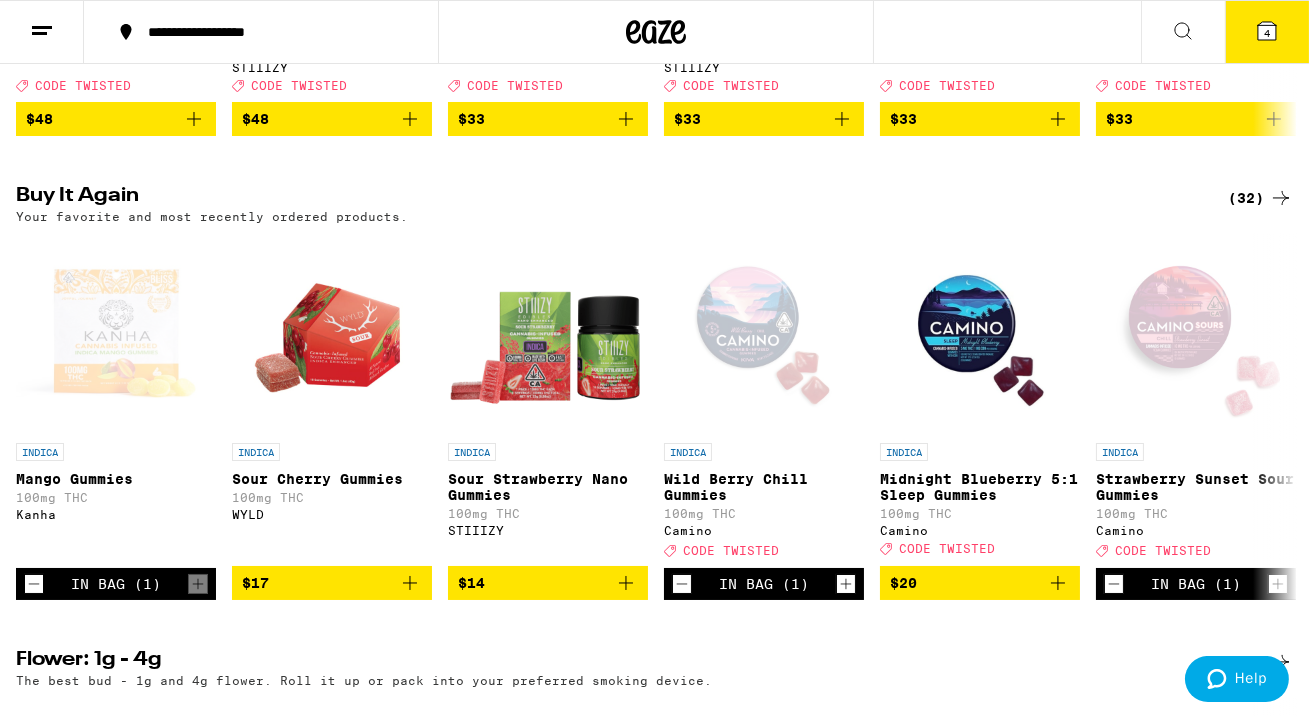 click on "Buy It Again" at bounding box center (605, 198) 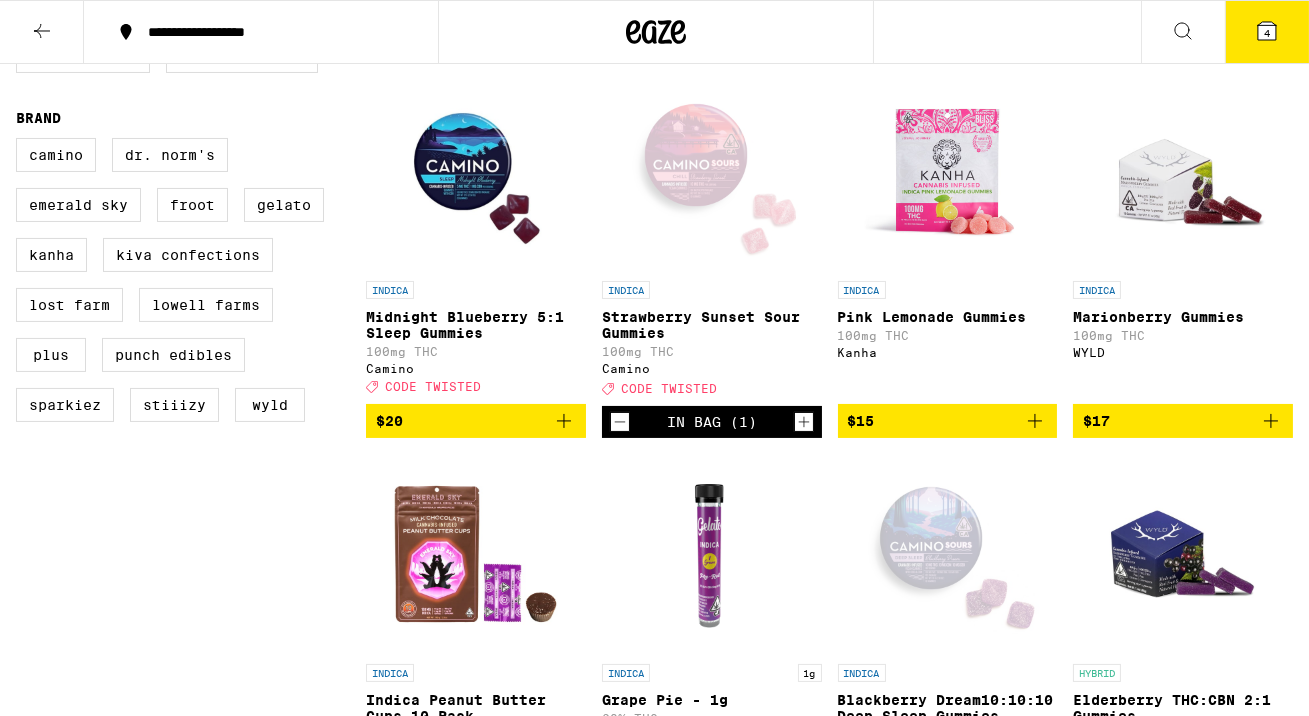 scroll, scrollTop: 0, scrollLeft: 0, axis: both 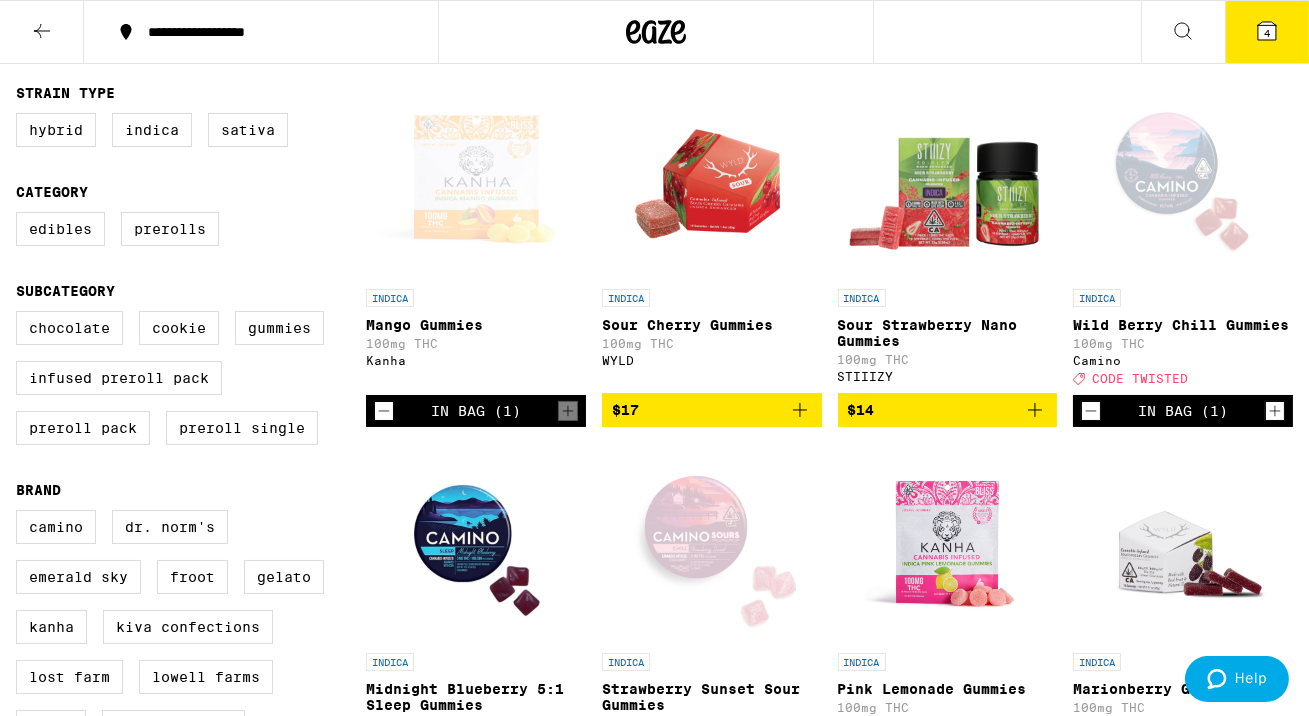 click on "$17" at bounding box center (712, 410) 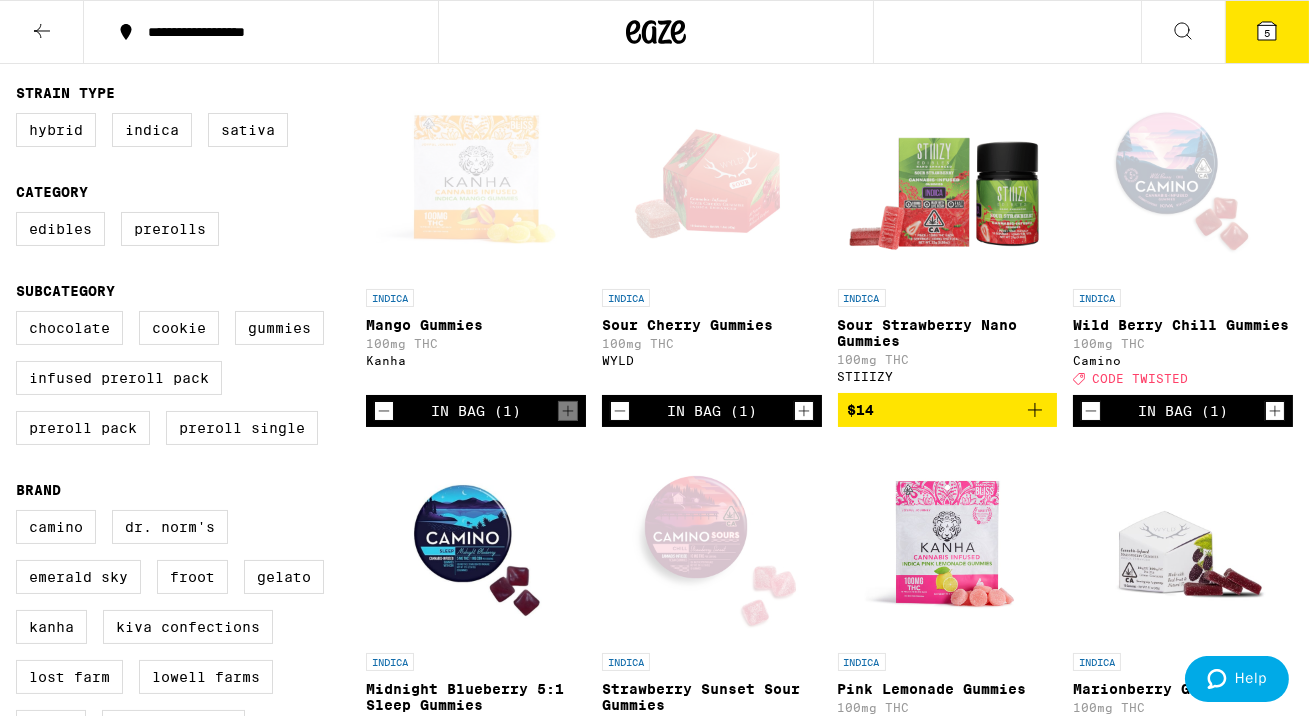 click on "$14" at bounding box center [948, 410] 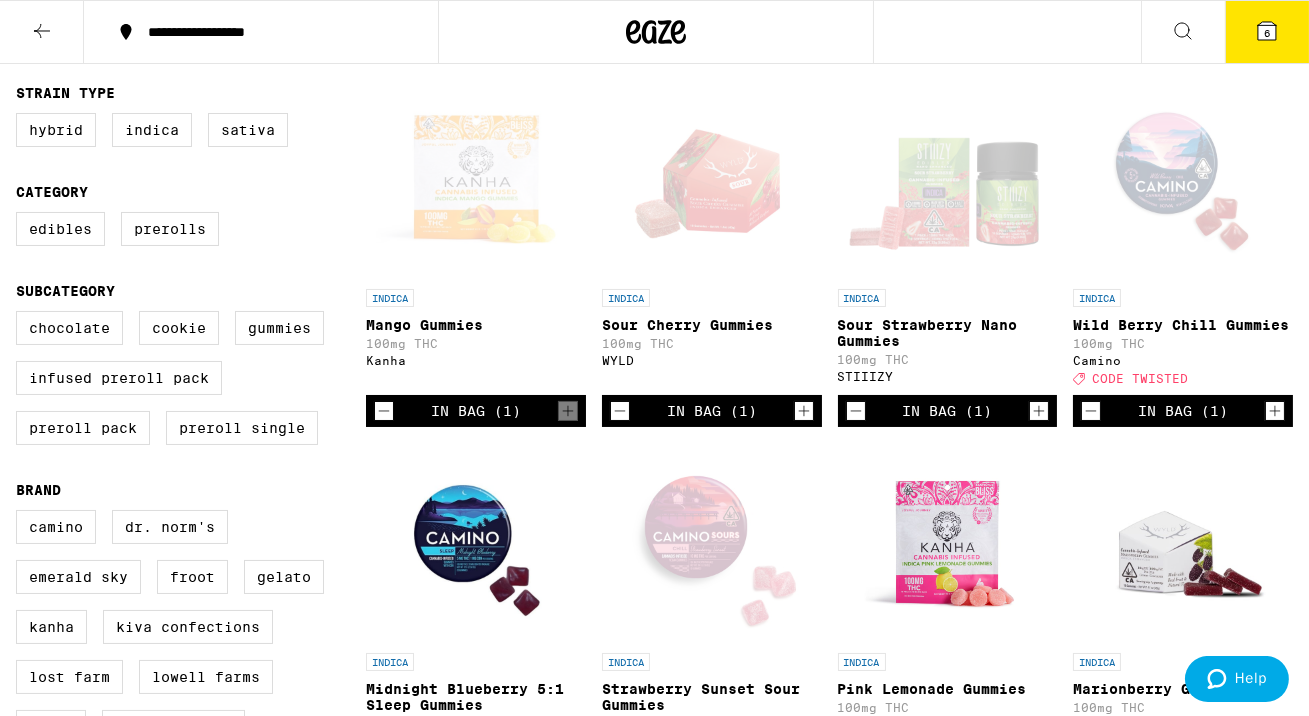 click 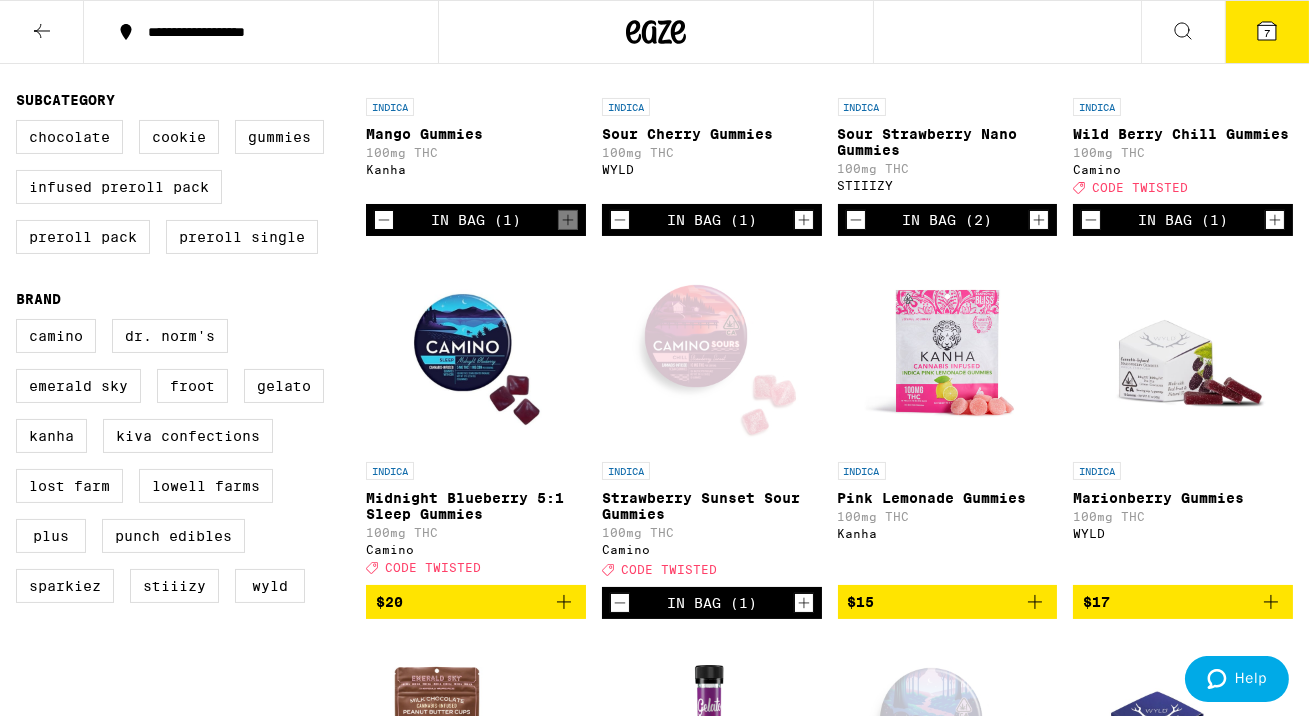 scroll, scrollTop: 420, scrollLeft: 0, axis: vertical 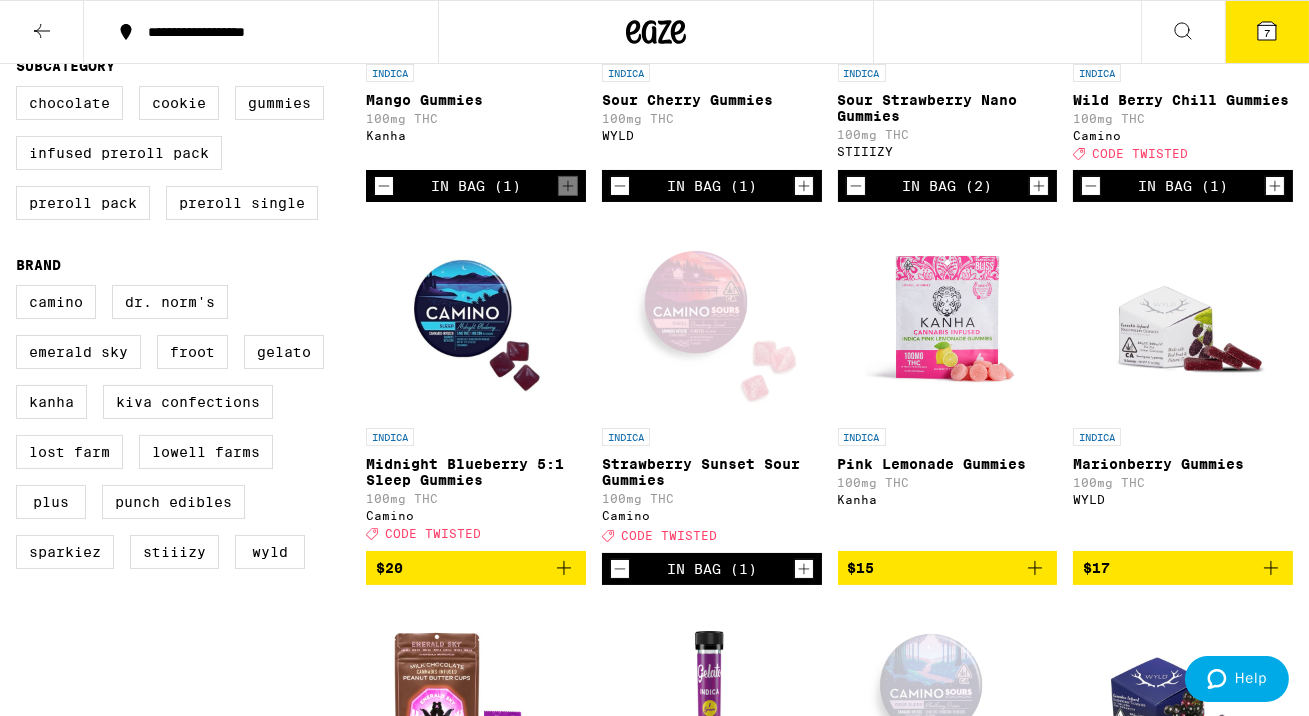click on "$15" at bounding box center [948, 568] 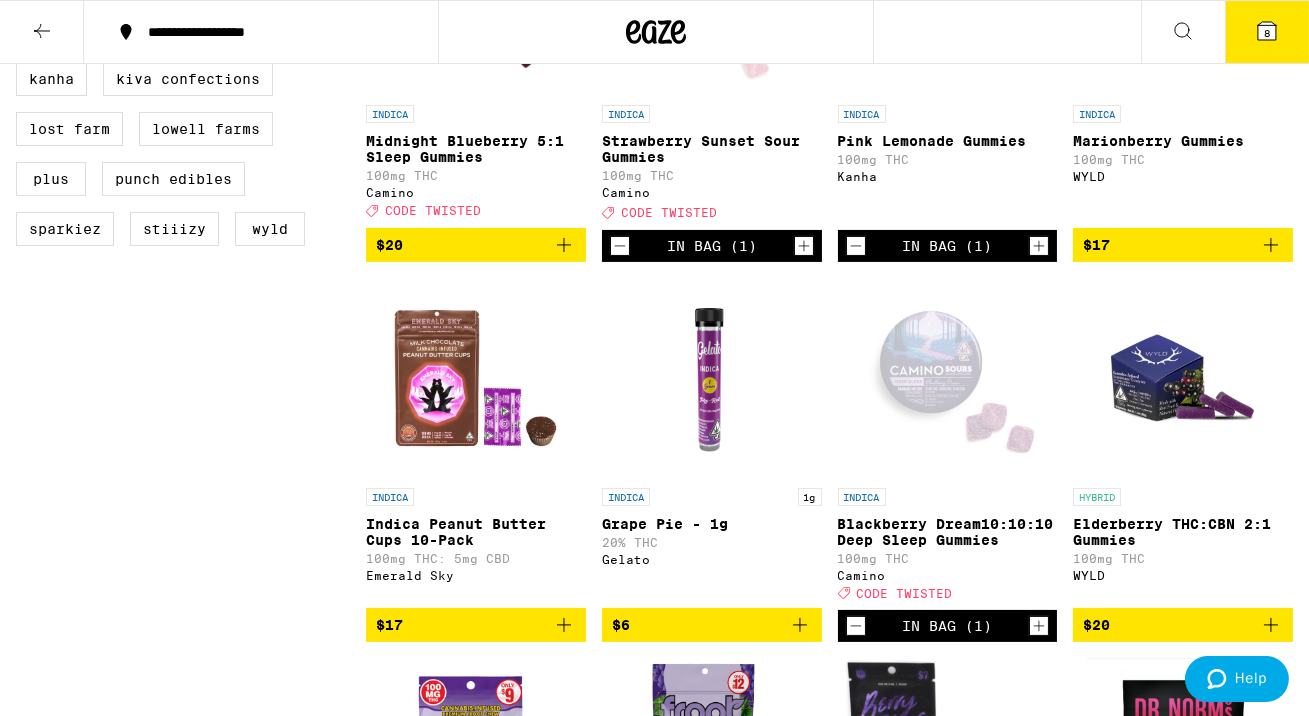 scroll, scrollTop: 778, scrollLeft: 0, axis: vertical 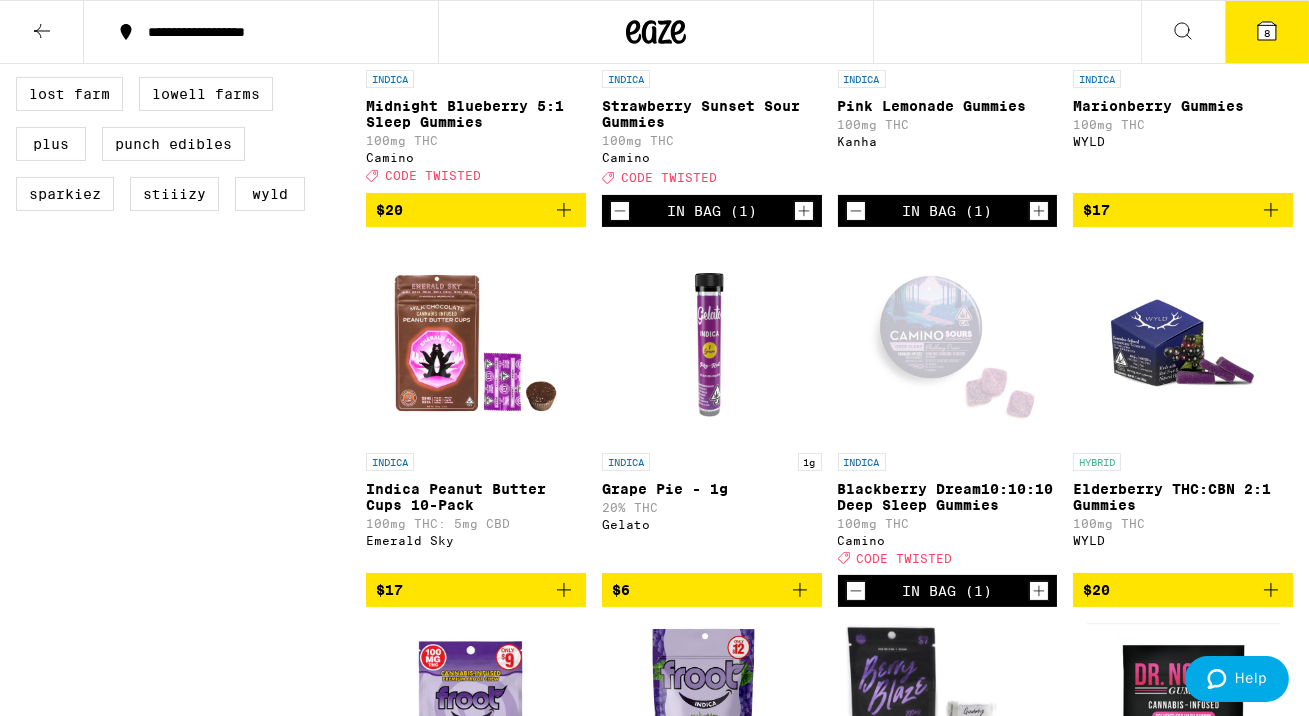 click on "$17" at bounding box center [476, 590] 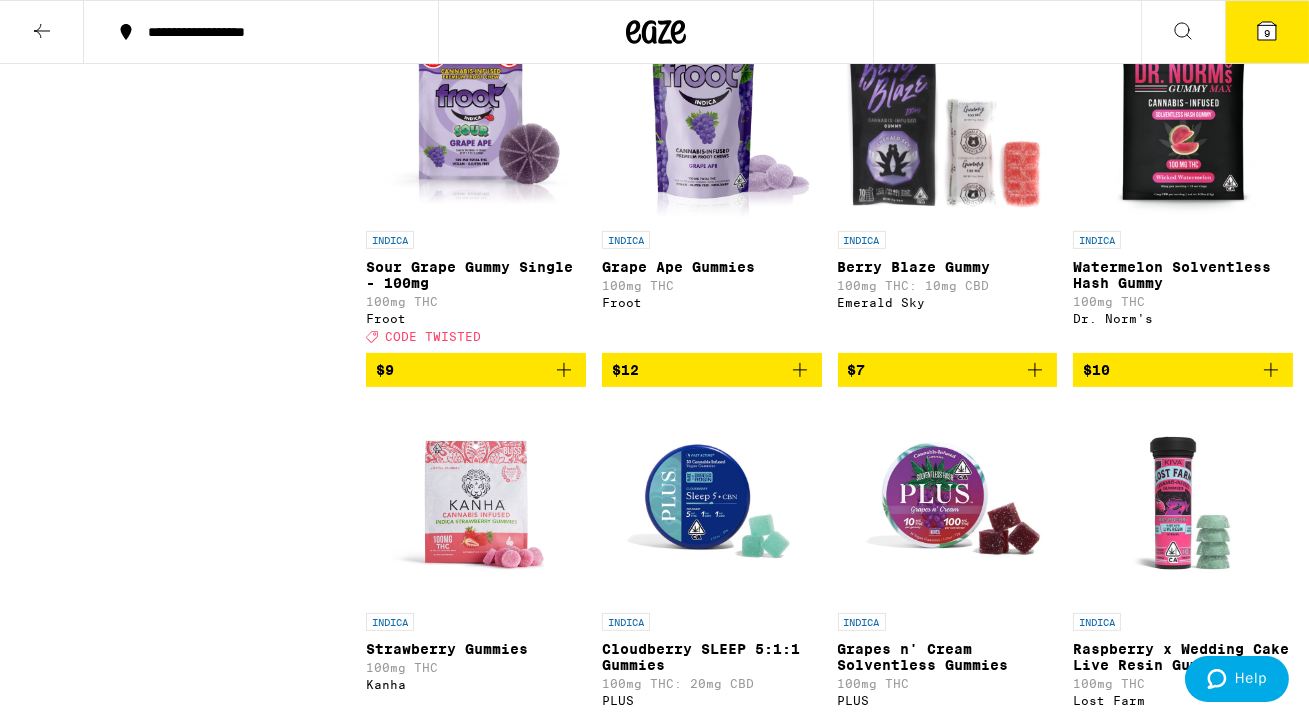 scroll, scrollTop: 1370, scrollLeft: 0, axis: vertical 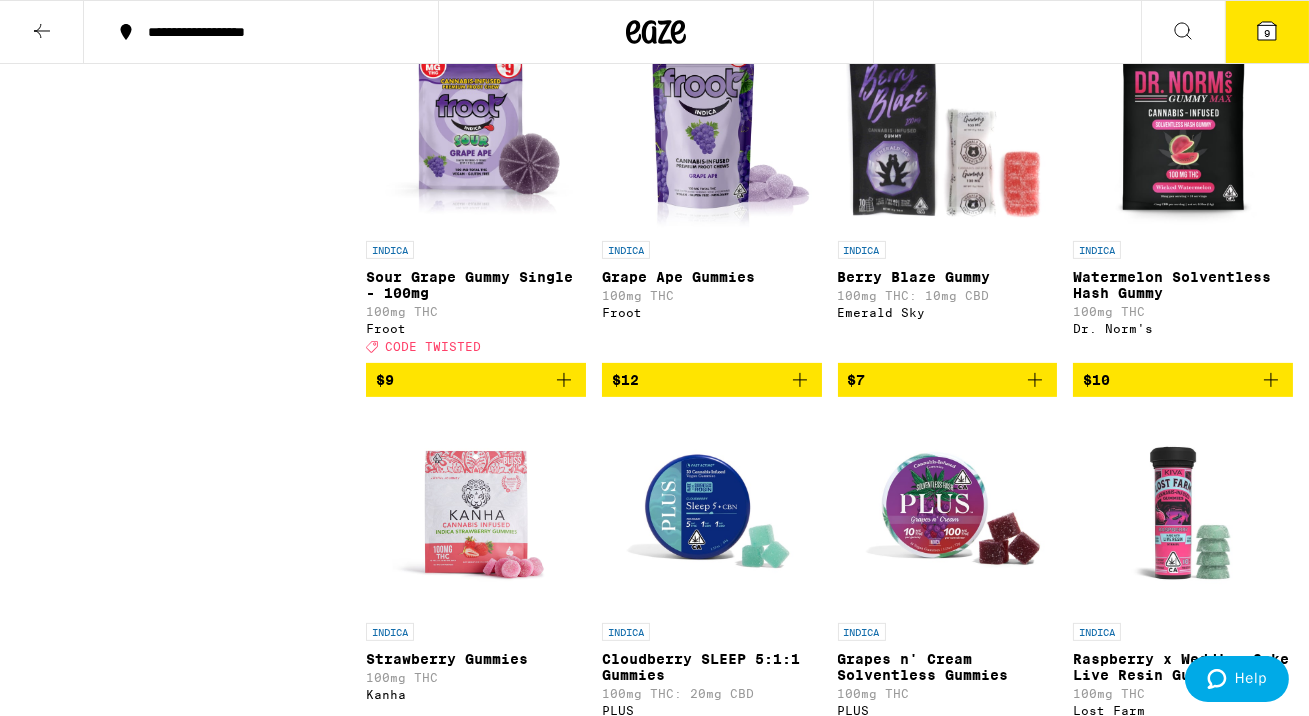 click 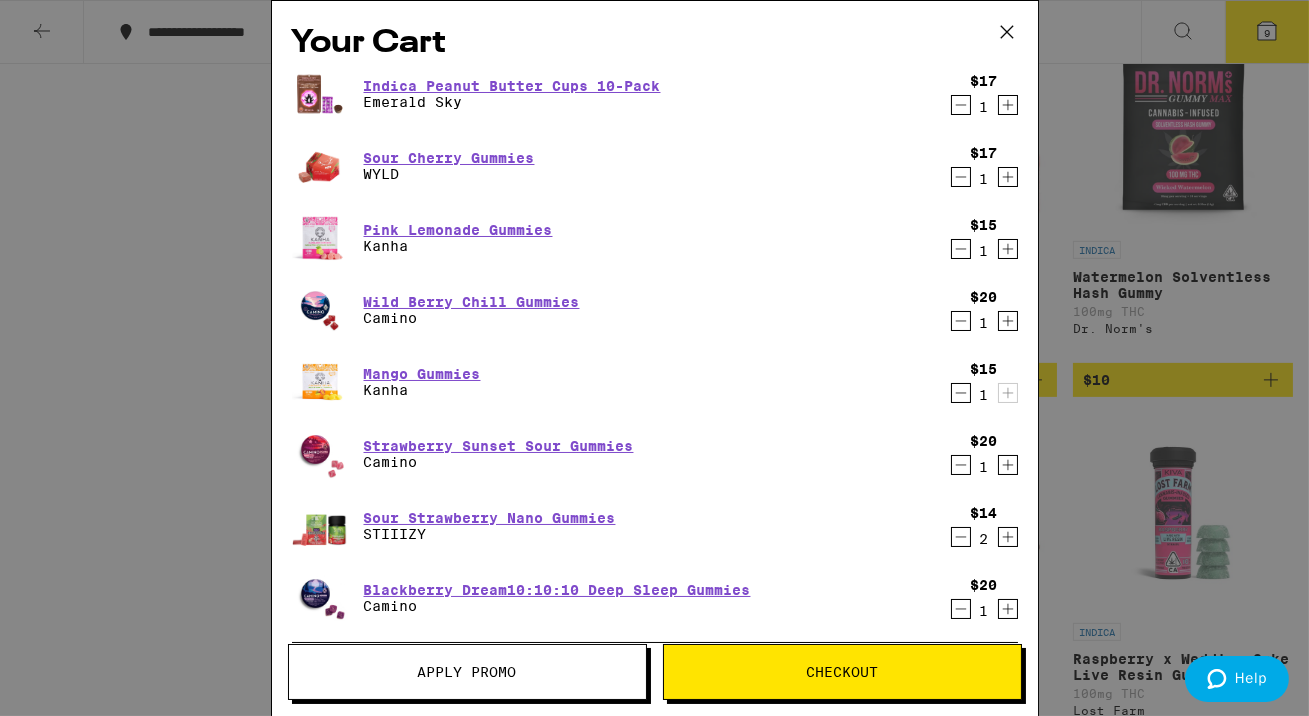 click on "Apply Promo" at bounding box center [467, 672] 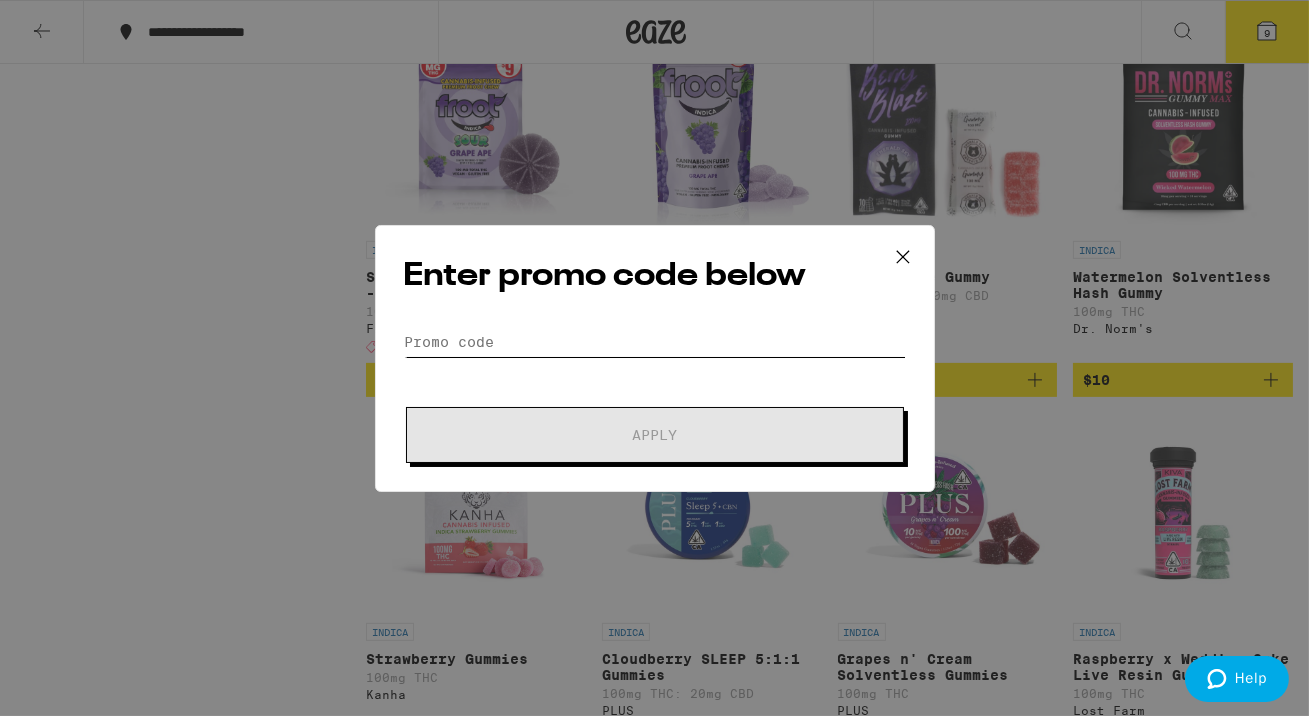click on "Promo Code" at bounding box center [655, 342] 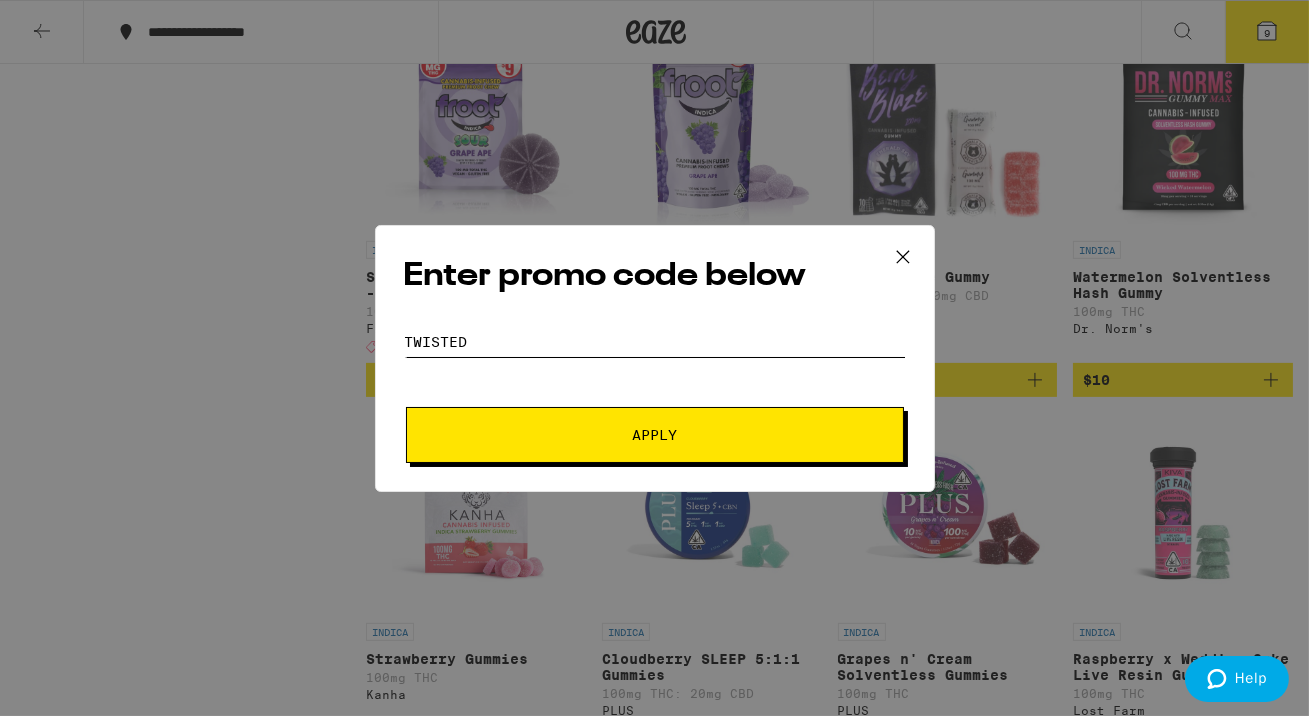 type on "twisted" 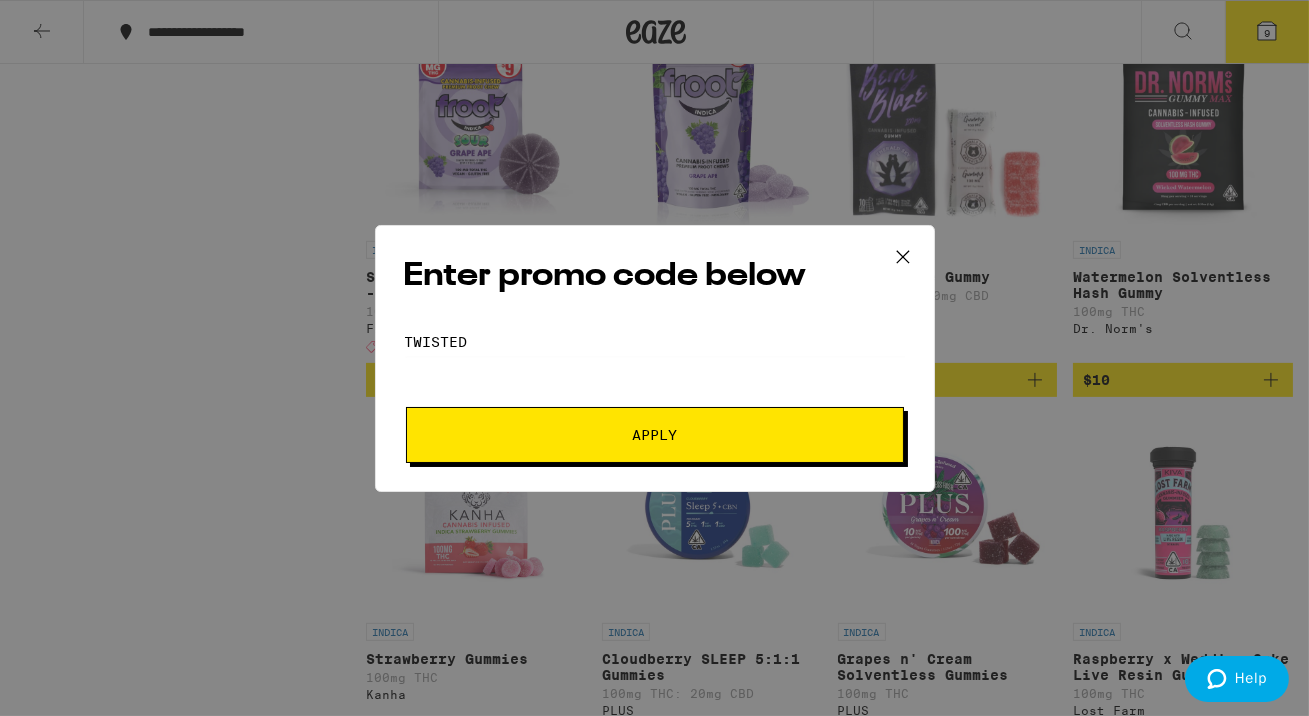 click on "Apply" at bounding box center [655, 435] 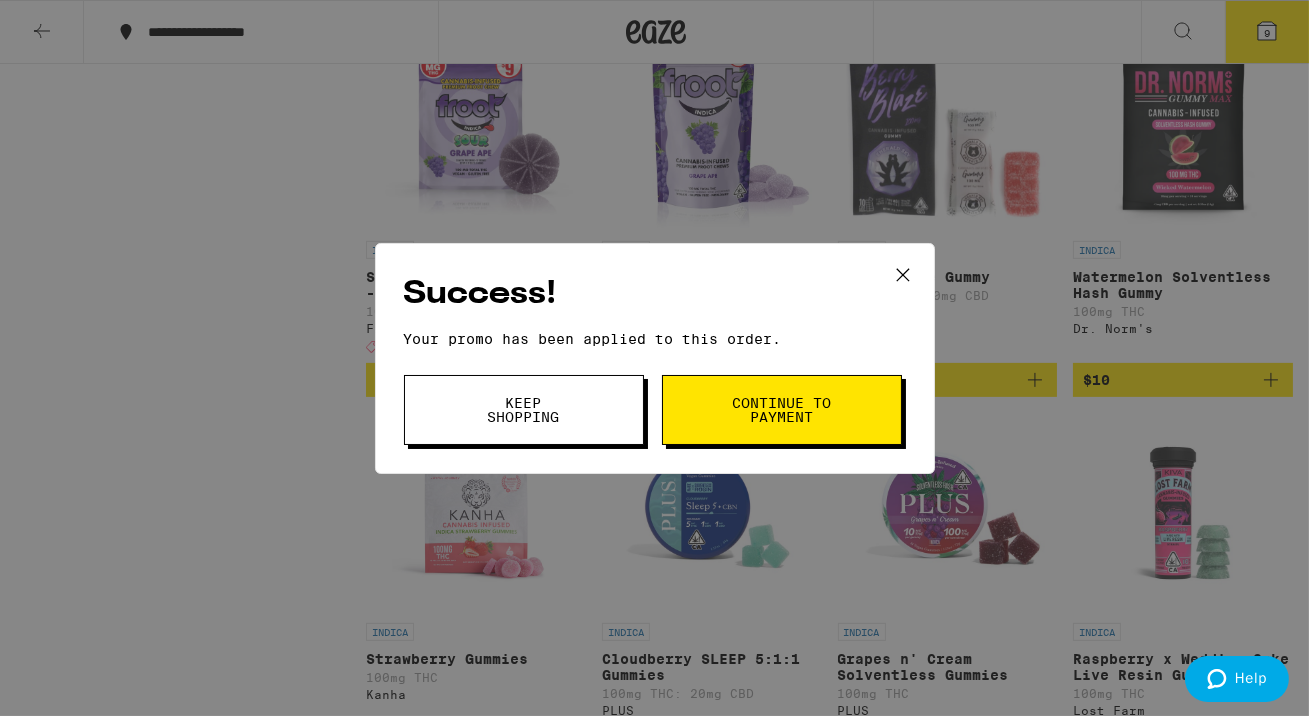 click on "Keep Shopping" at bounding box center [524, 410] 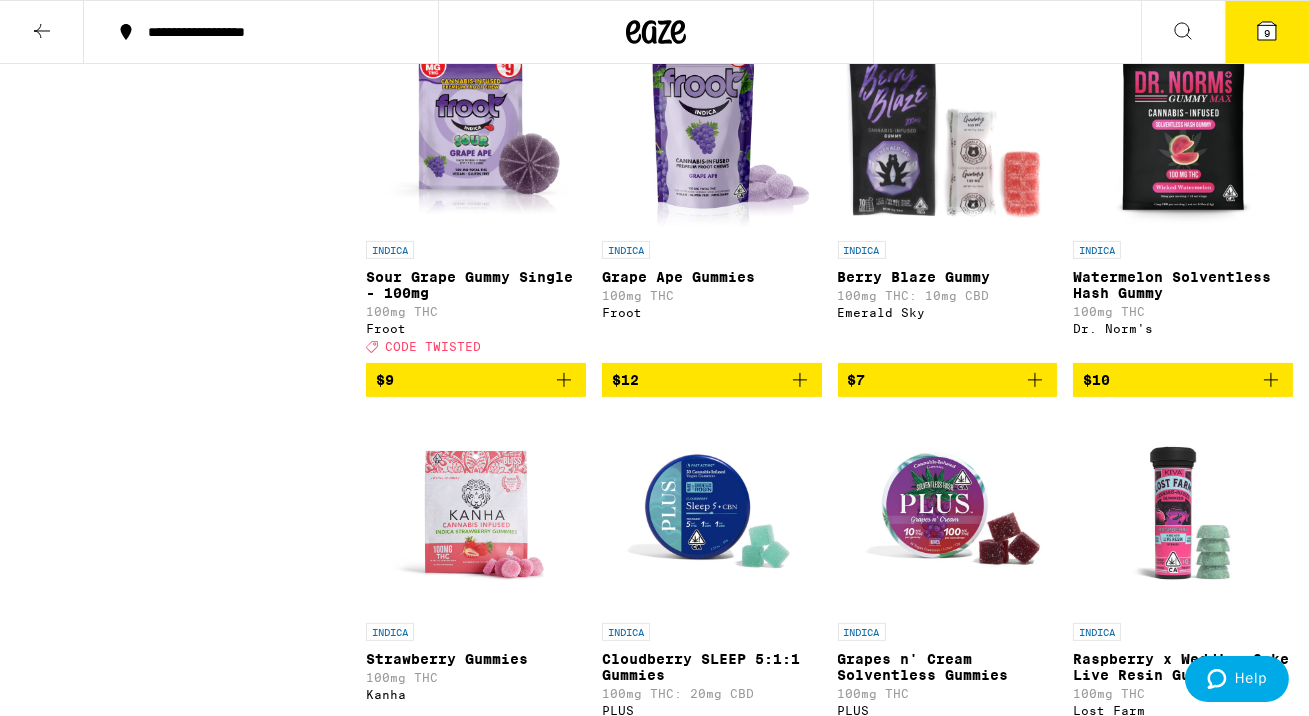 click on "9" at bounding box center (1267, 32) 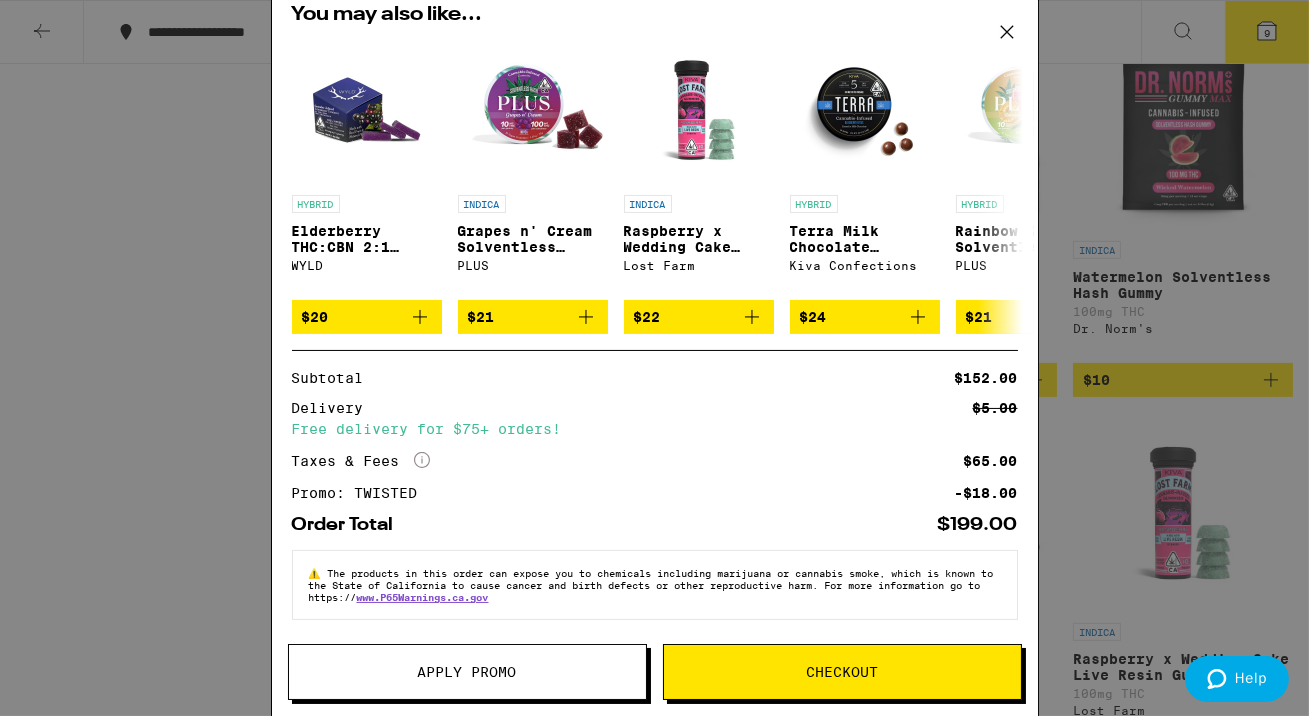 scroll, scrollTop: 0, scrollLeft: 0, axis: both 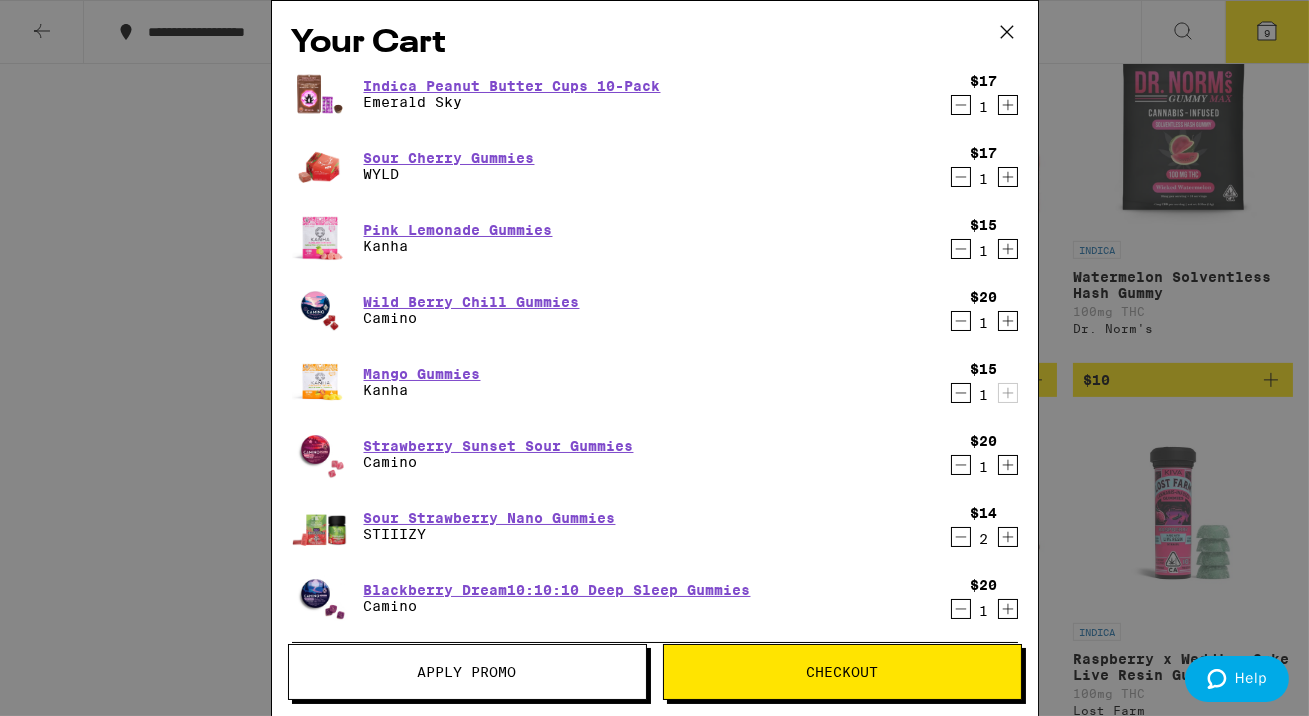 click 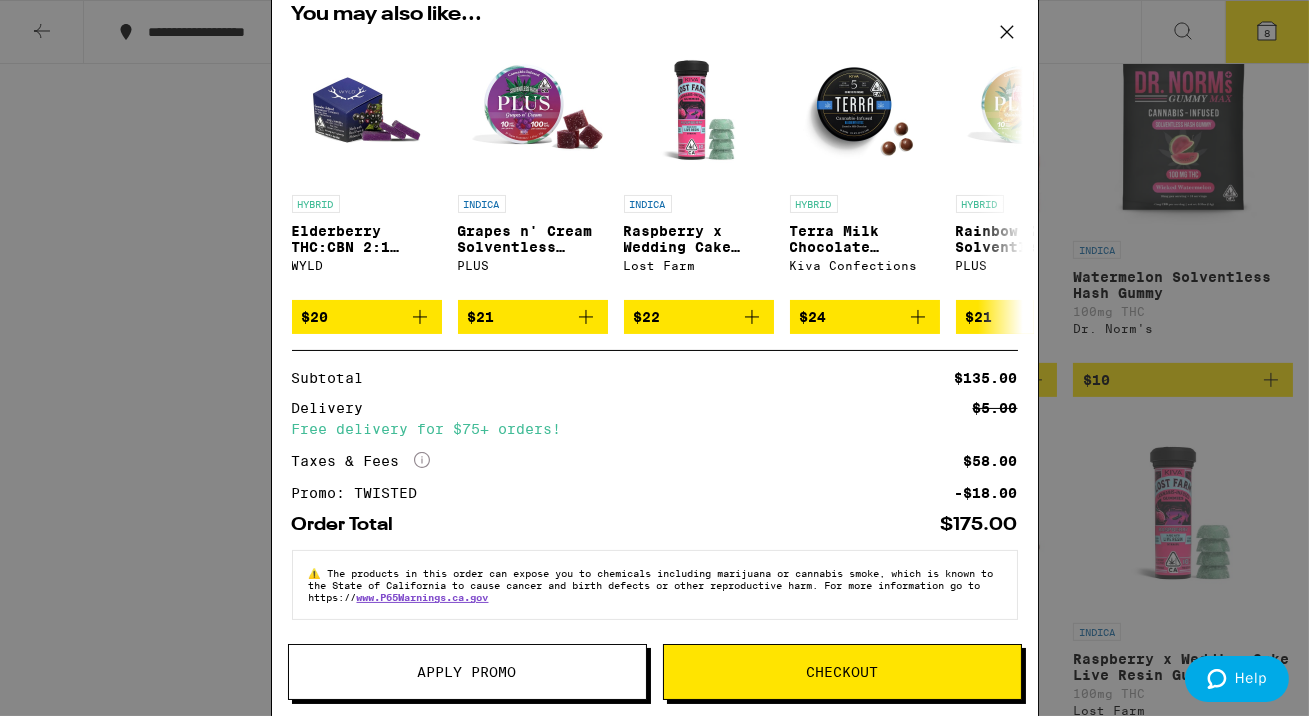 scroll, scrollTop: 0, scrollLeft: 0, axis: both 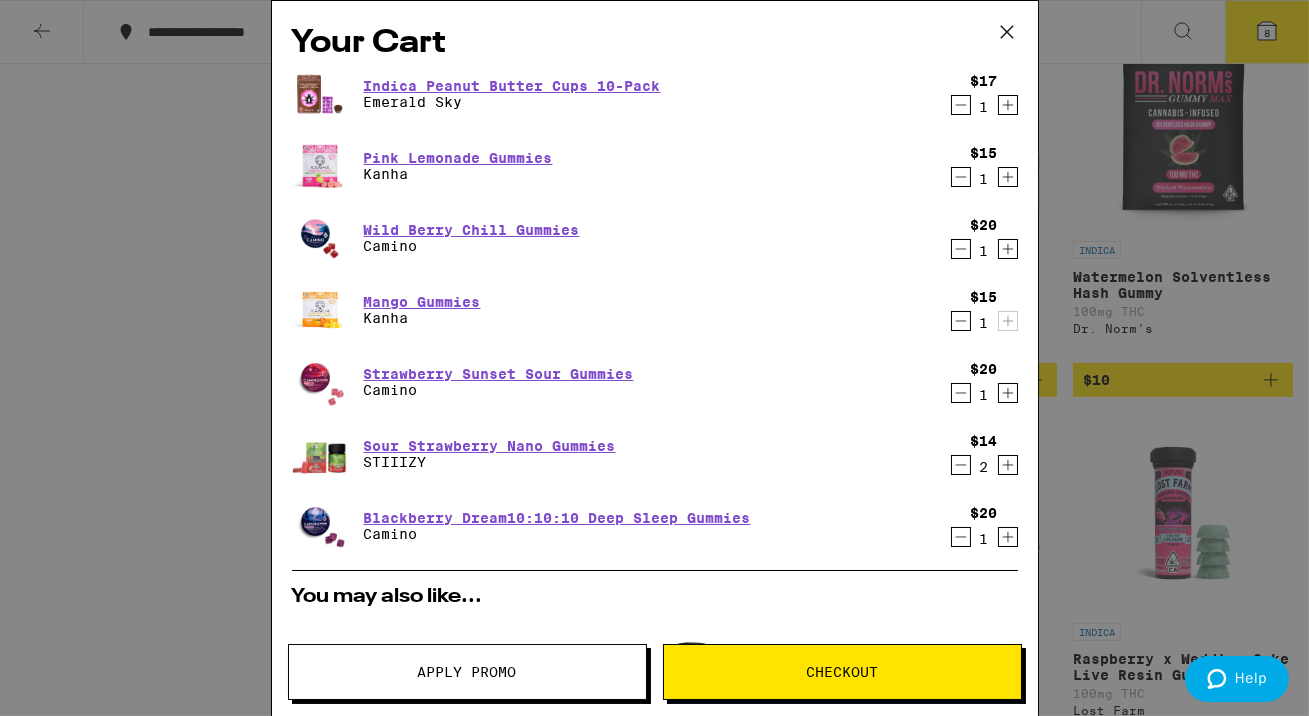 click at bounding box center [865, 692] 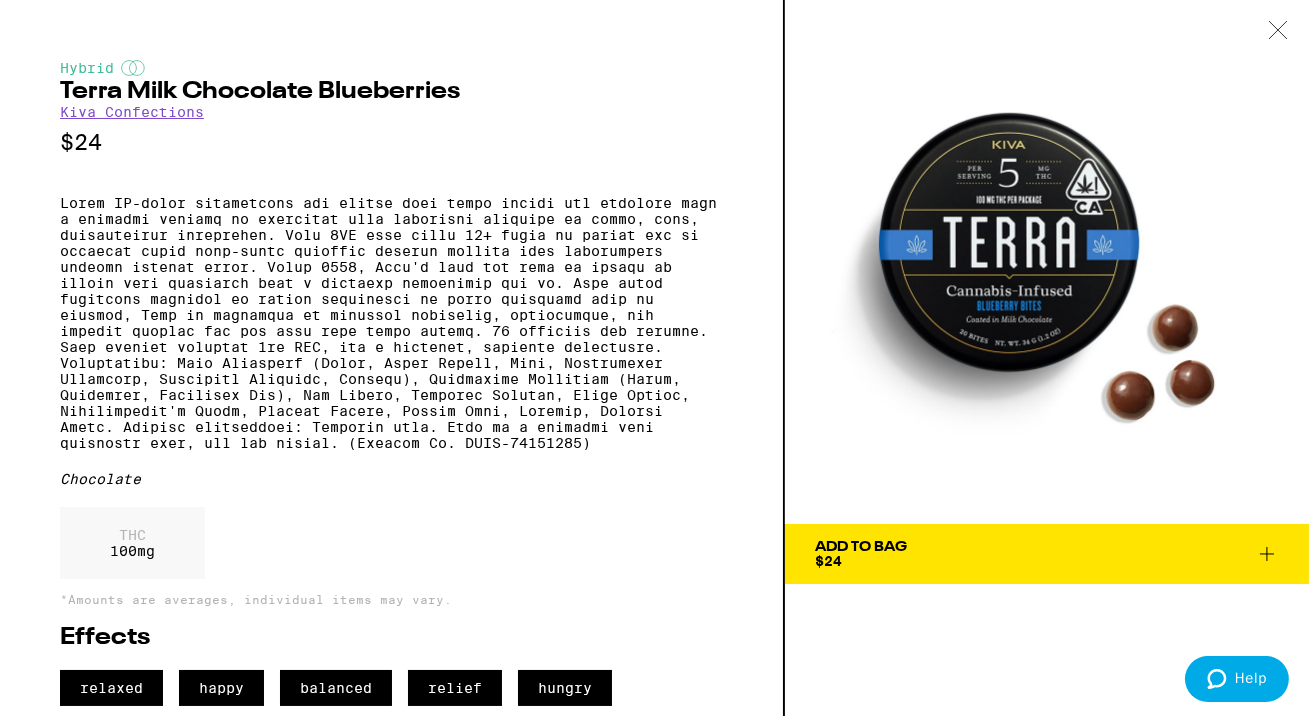 scroll, scrollTop: 234, scrollLeft: 0, axis: vertical 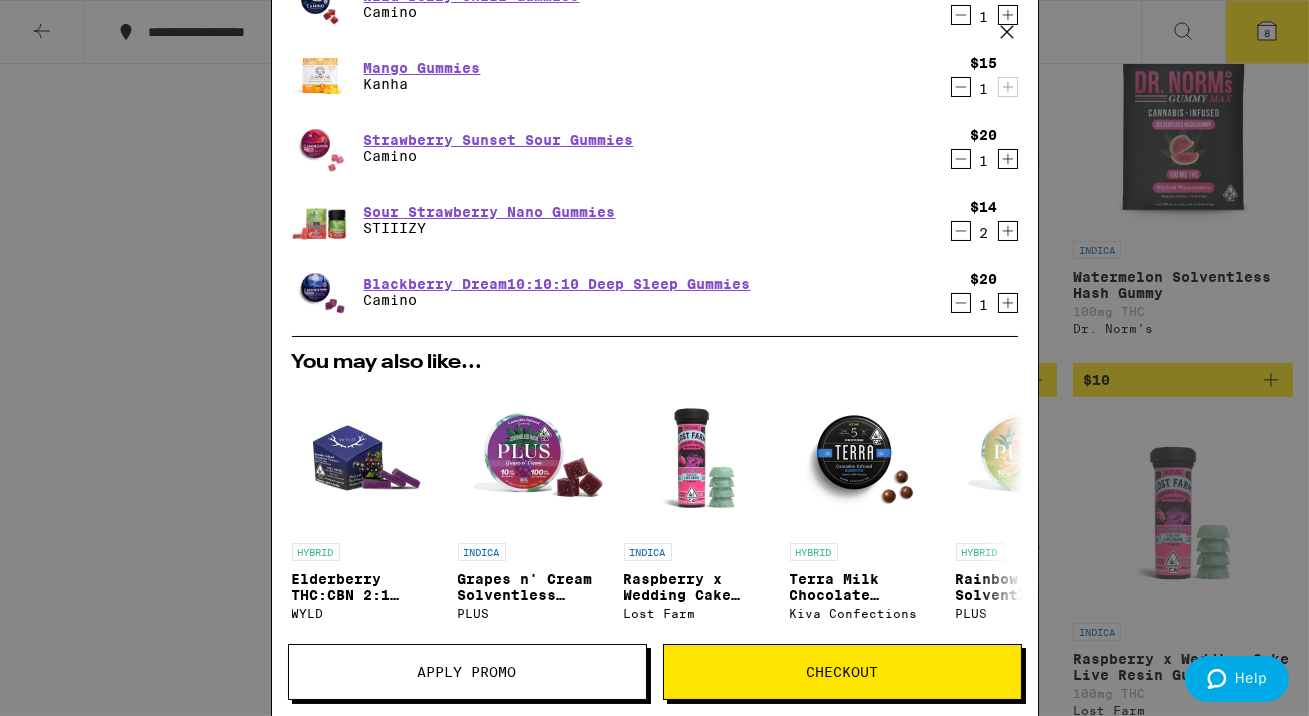 click on "Checkout" at bounding box center [842, 672] 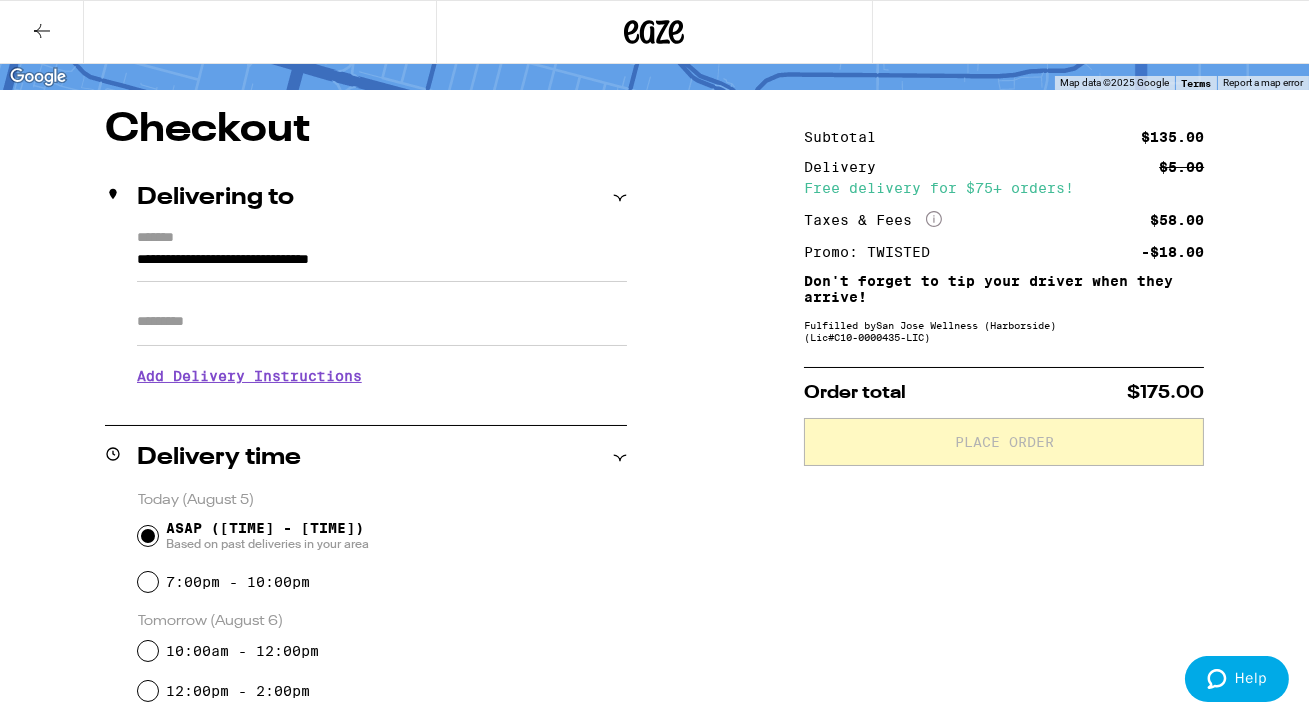 scroll, scrollTop: 0, scrollLeft: 0, axis: both 